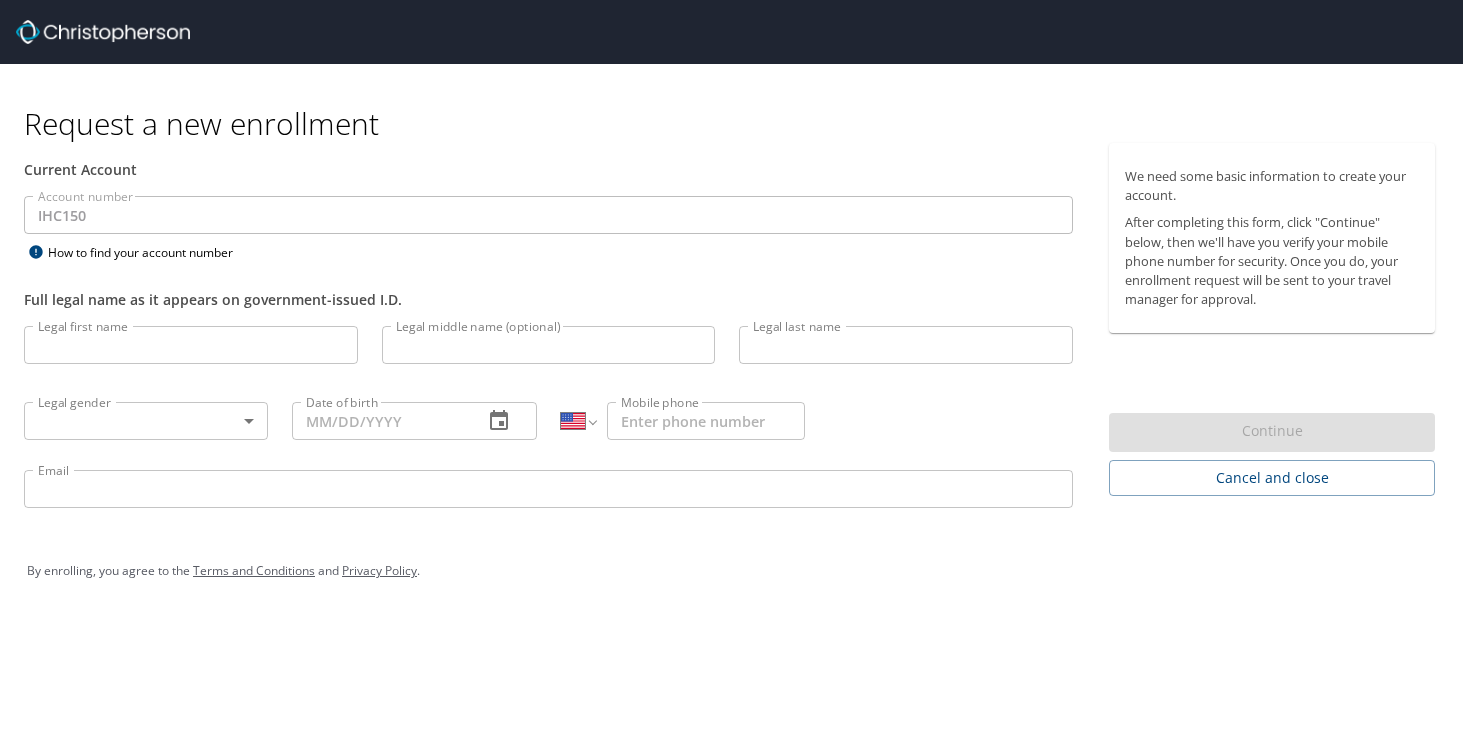 select on "US" 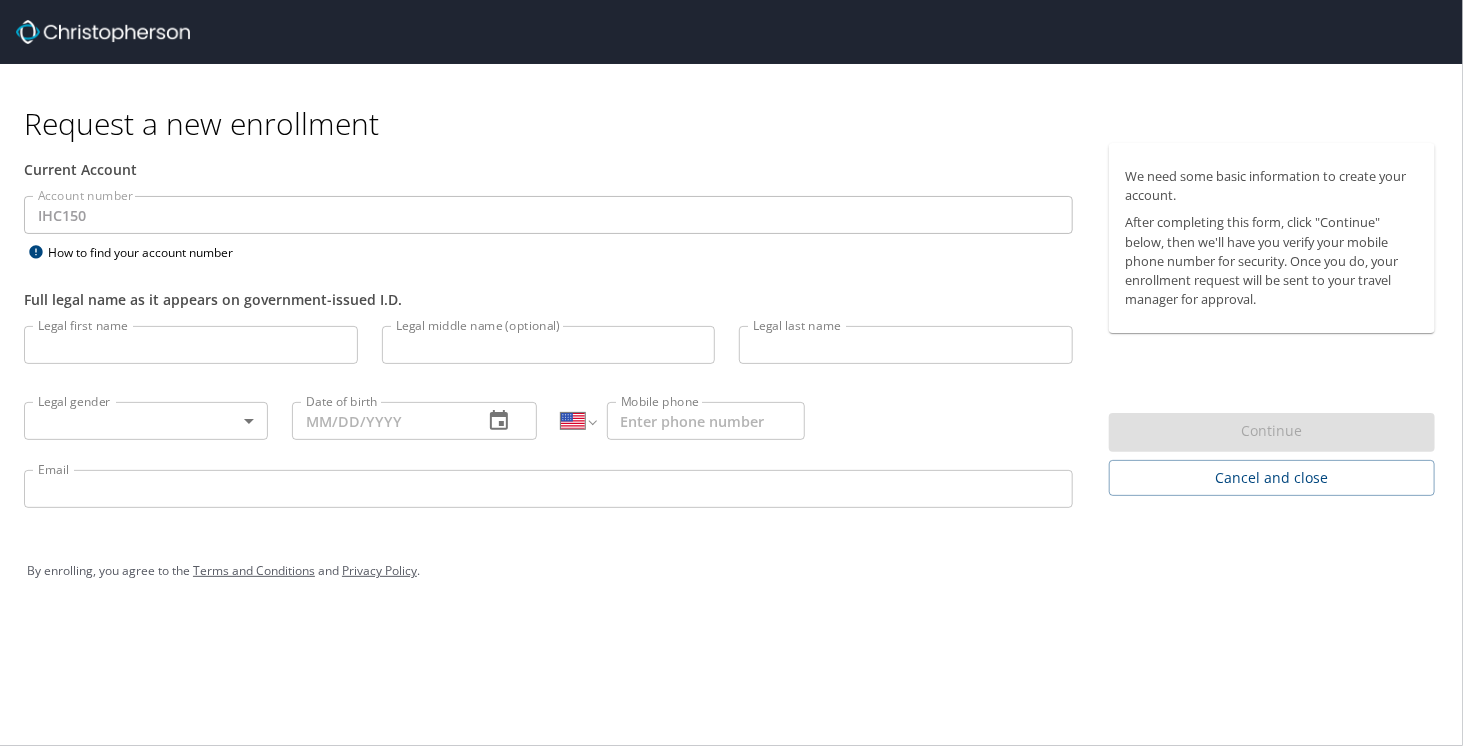 click on "Legal first name" at bounding box center [191, 345] 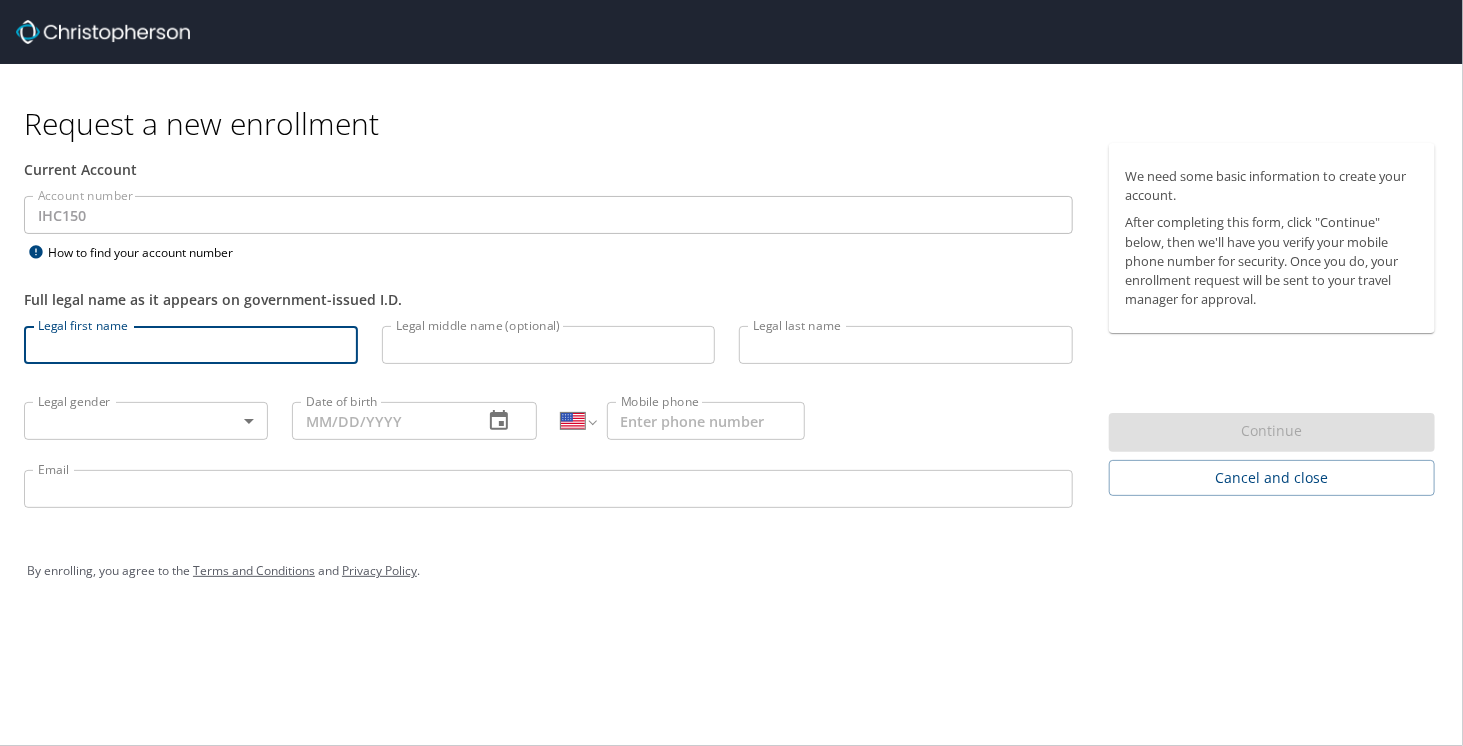 click on "Legal first name" at bounding box center [191, 345] 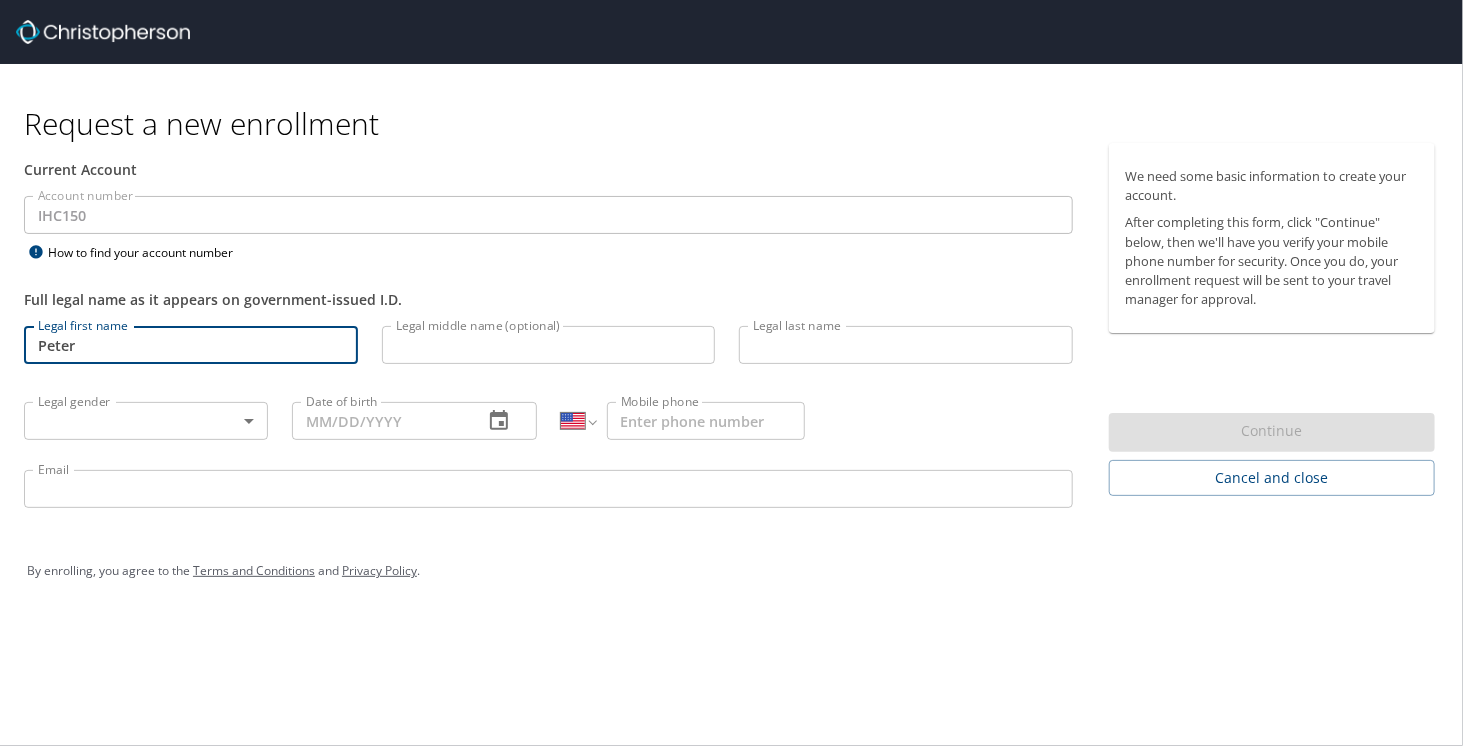 type on "Peter" 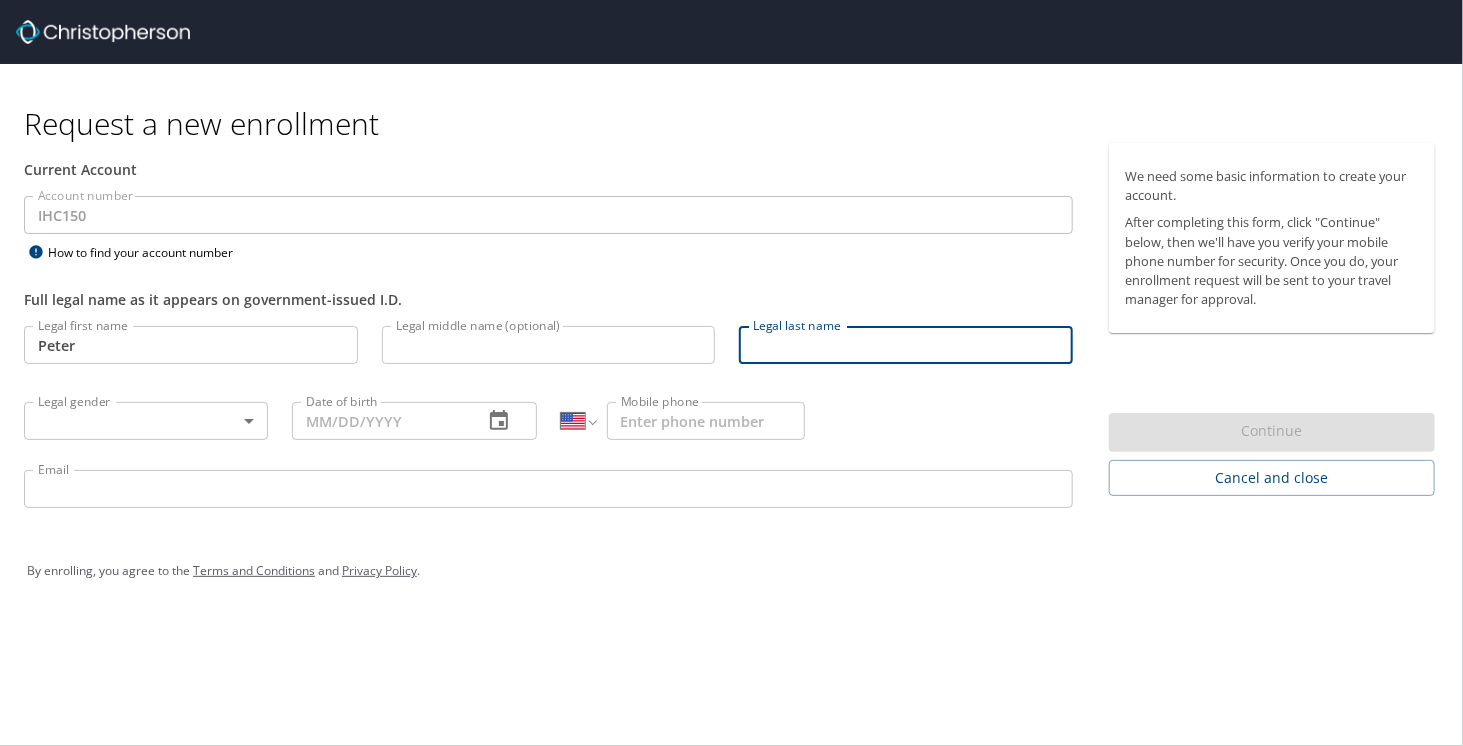 click on "Legal last name" at bounding box center [906, 345] 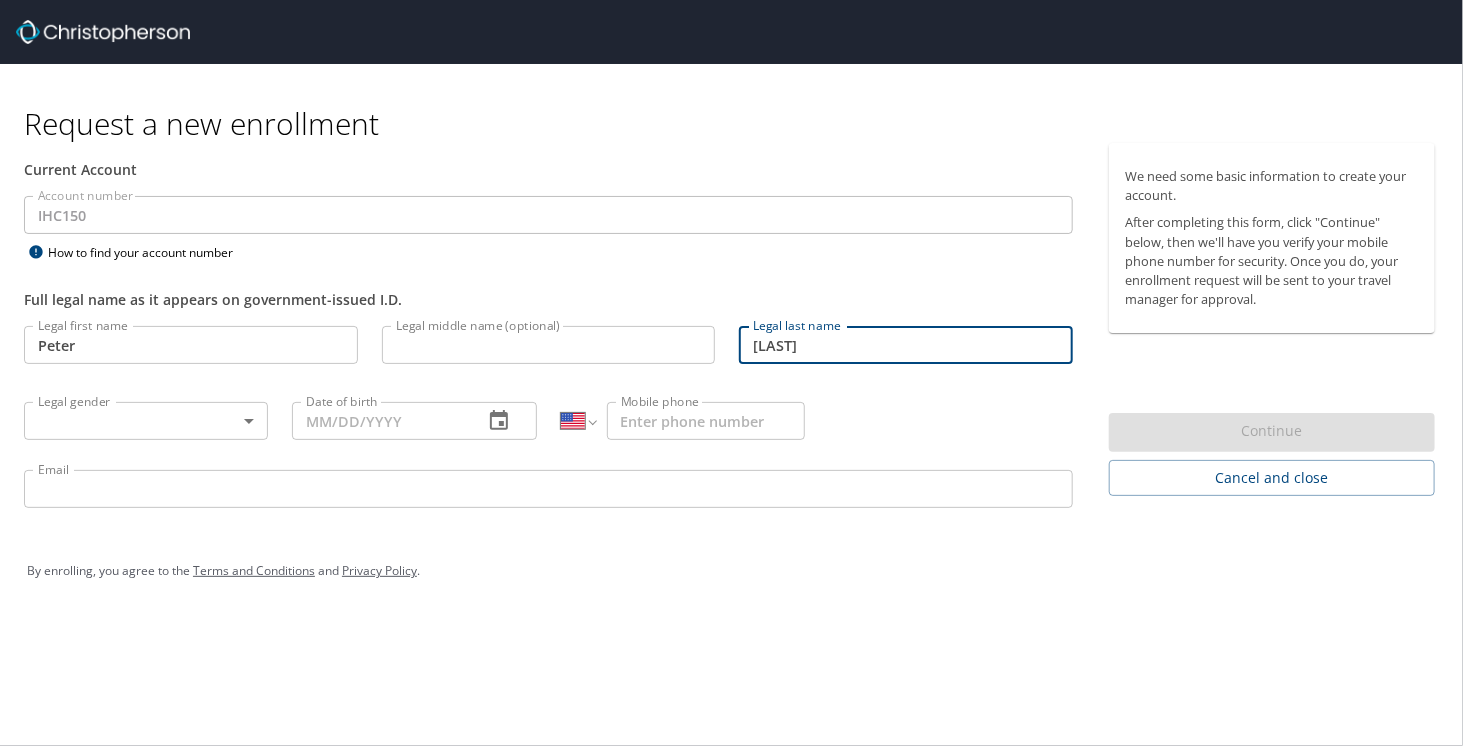 type on "[LAST]" 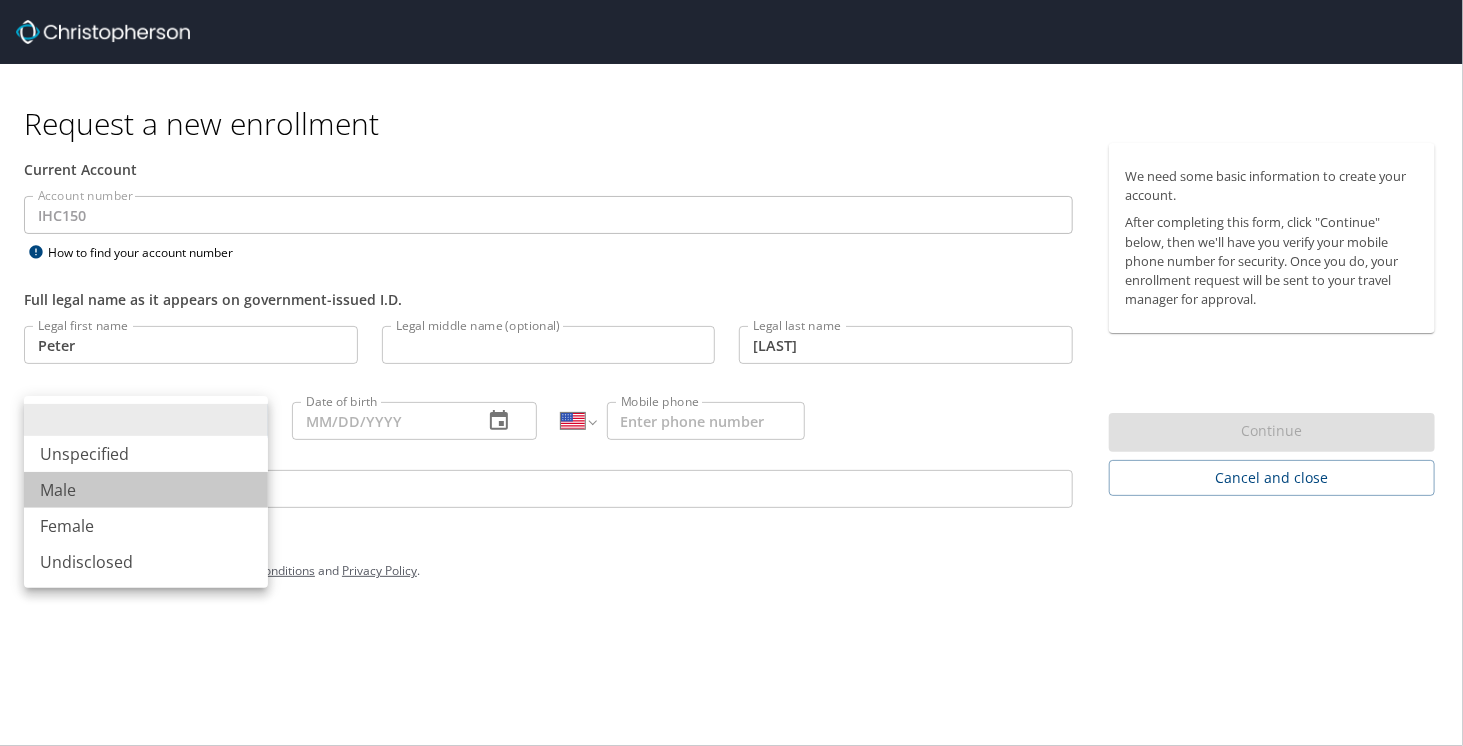 click on "Male" at bounding box center (146, 490) 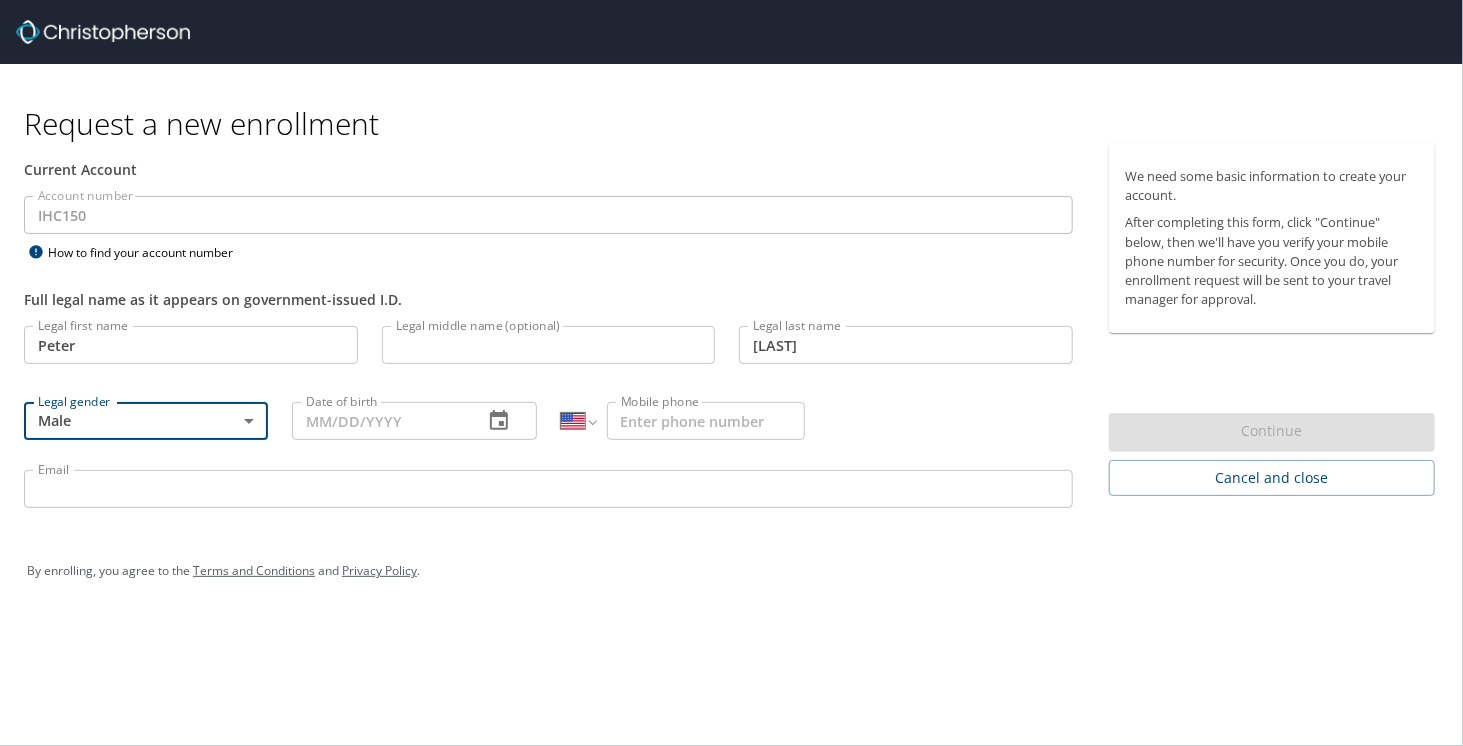 click 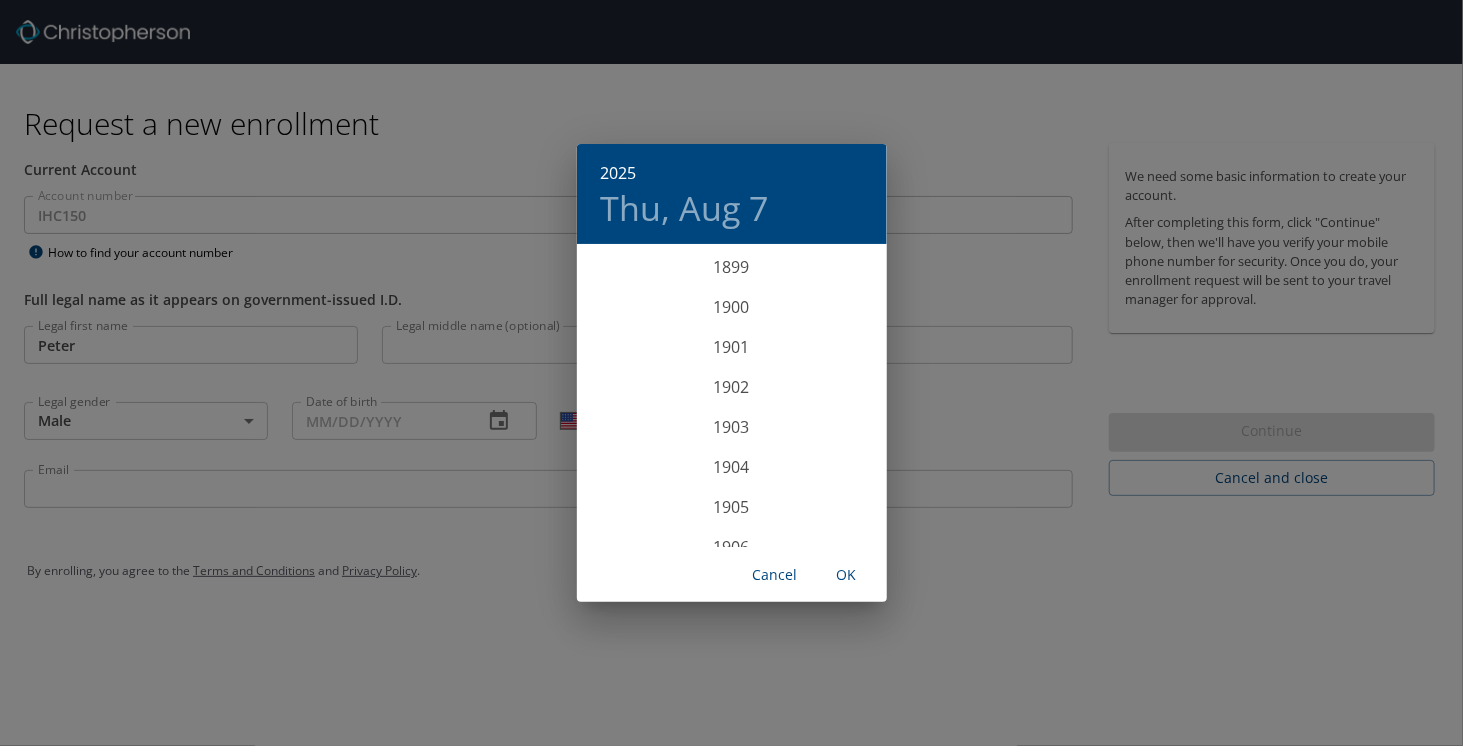 scroll, scrollTop: 4920, scrollLeft: 0, axis: vertical 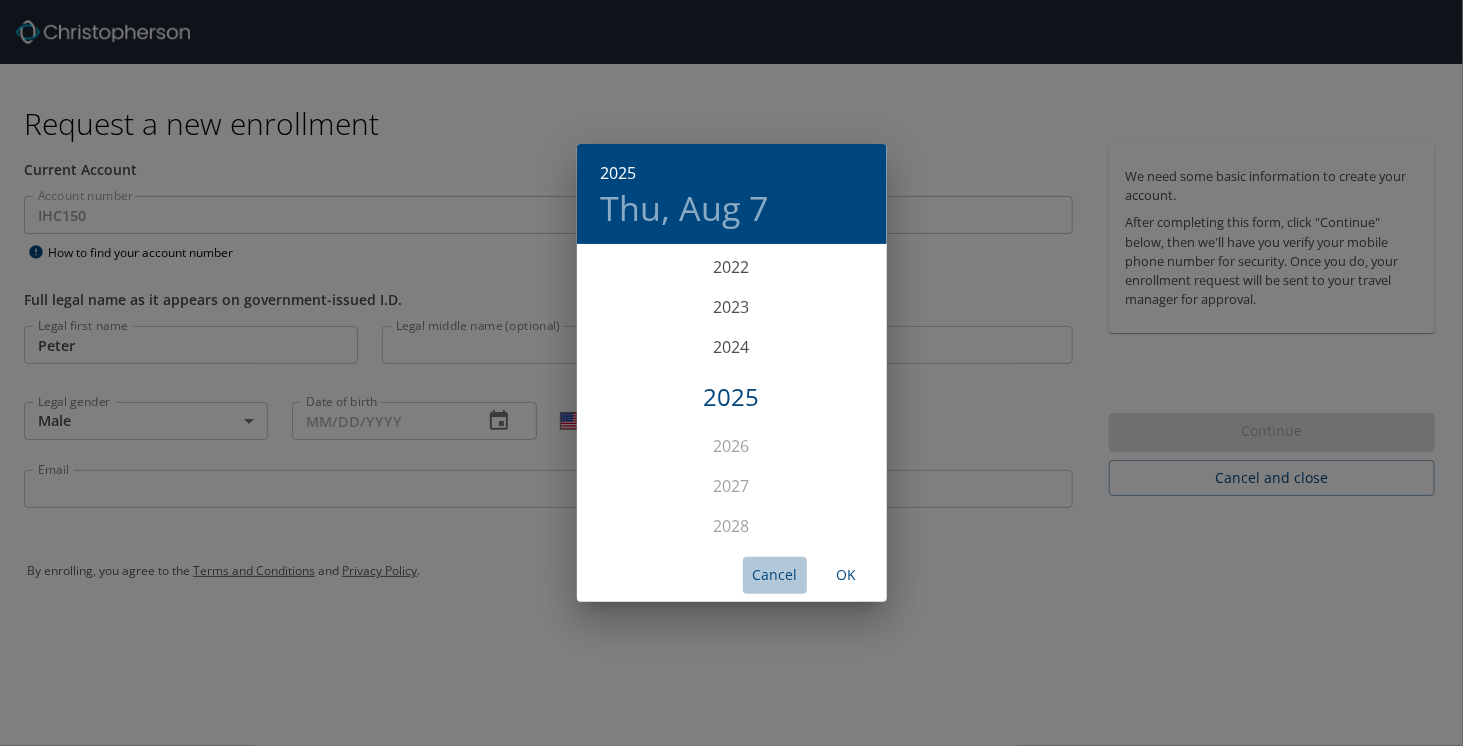 drag, startPoint x: 768, startPoint y: 573, endPoint x: 732, endPoint y: 548, distance: 43.829212 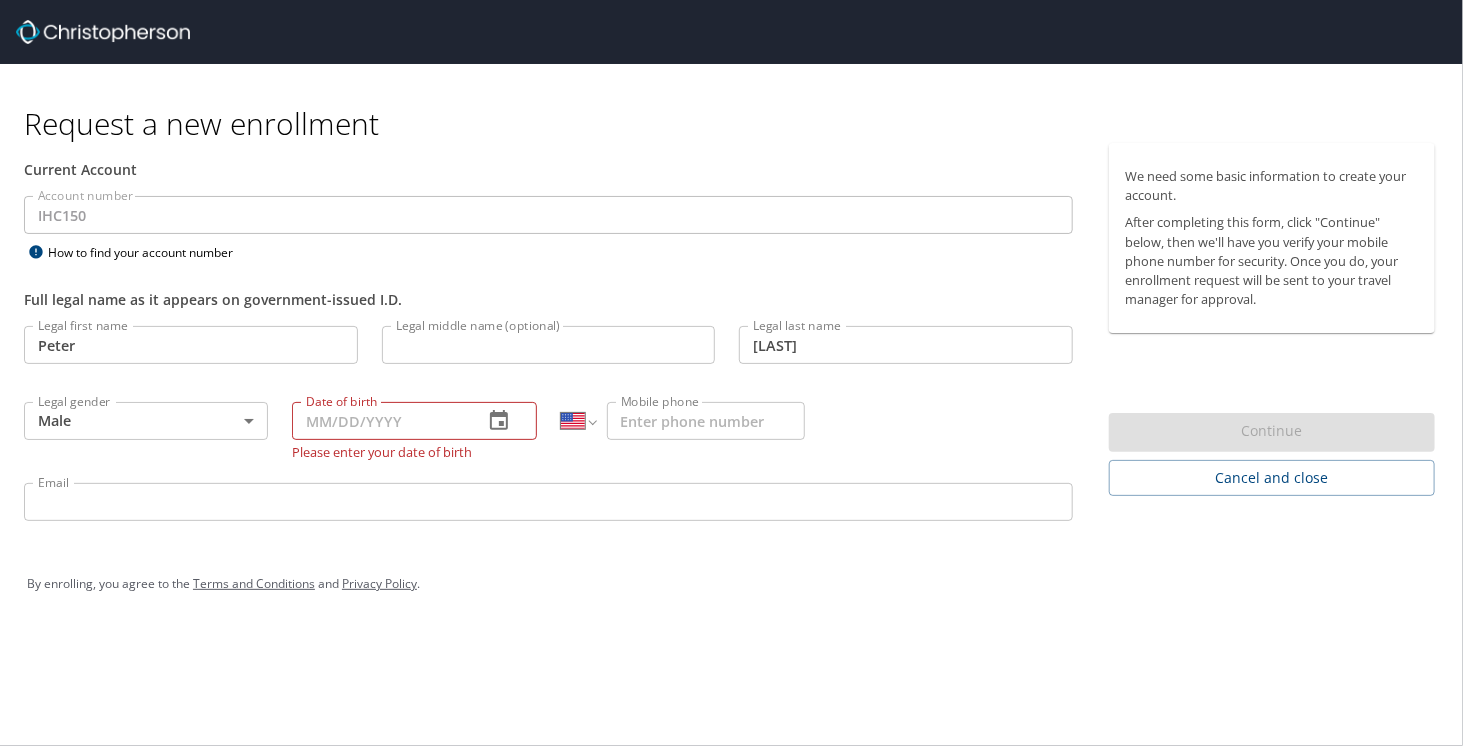 click on "Date of birth" at bounding box center [379, 421] 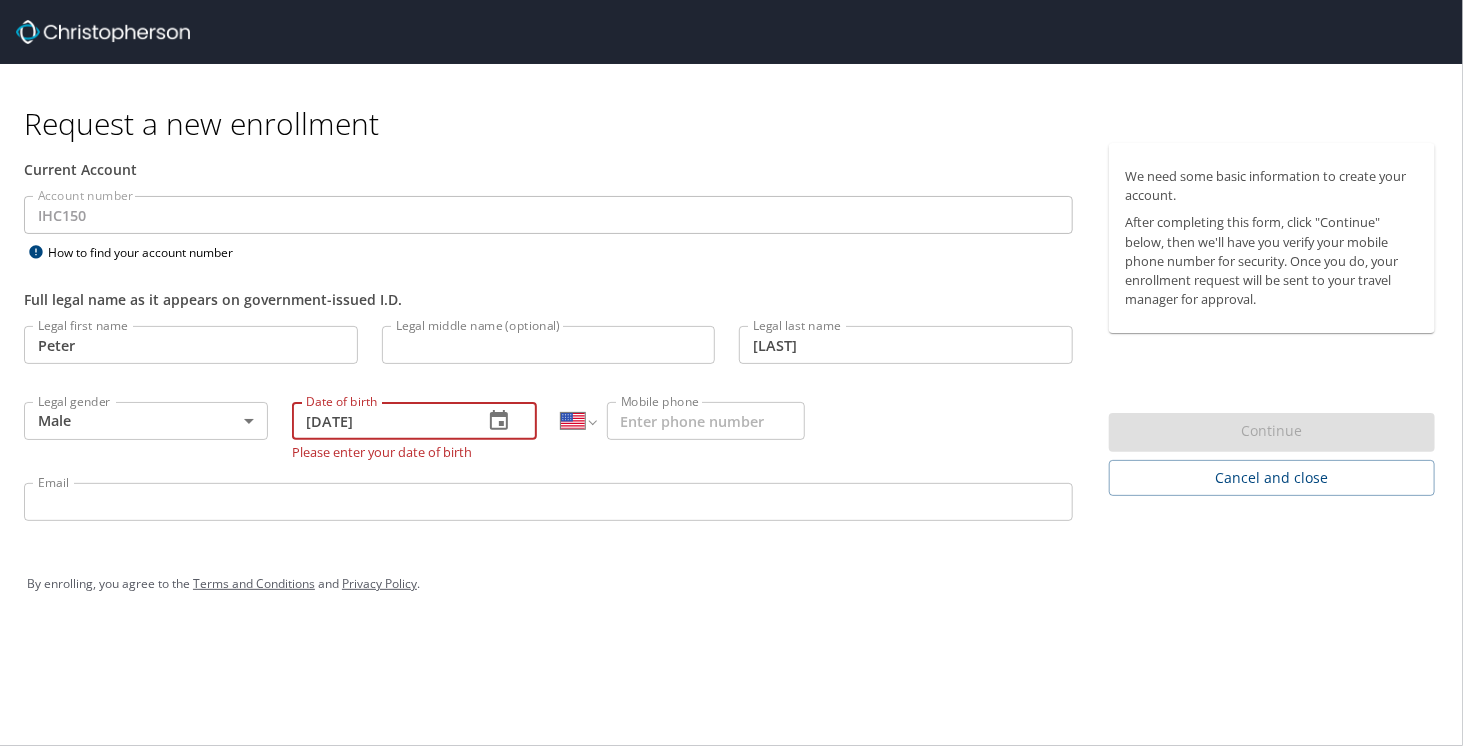 type on "[DATE]" 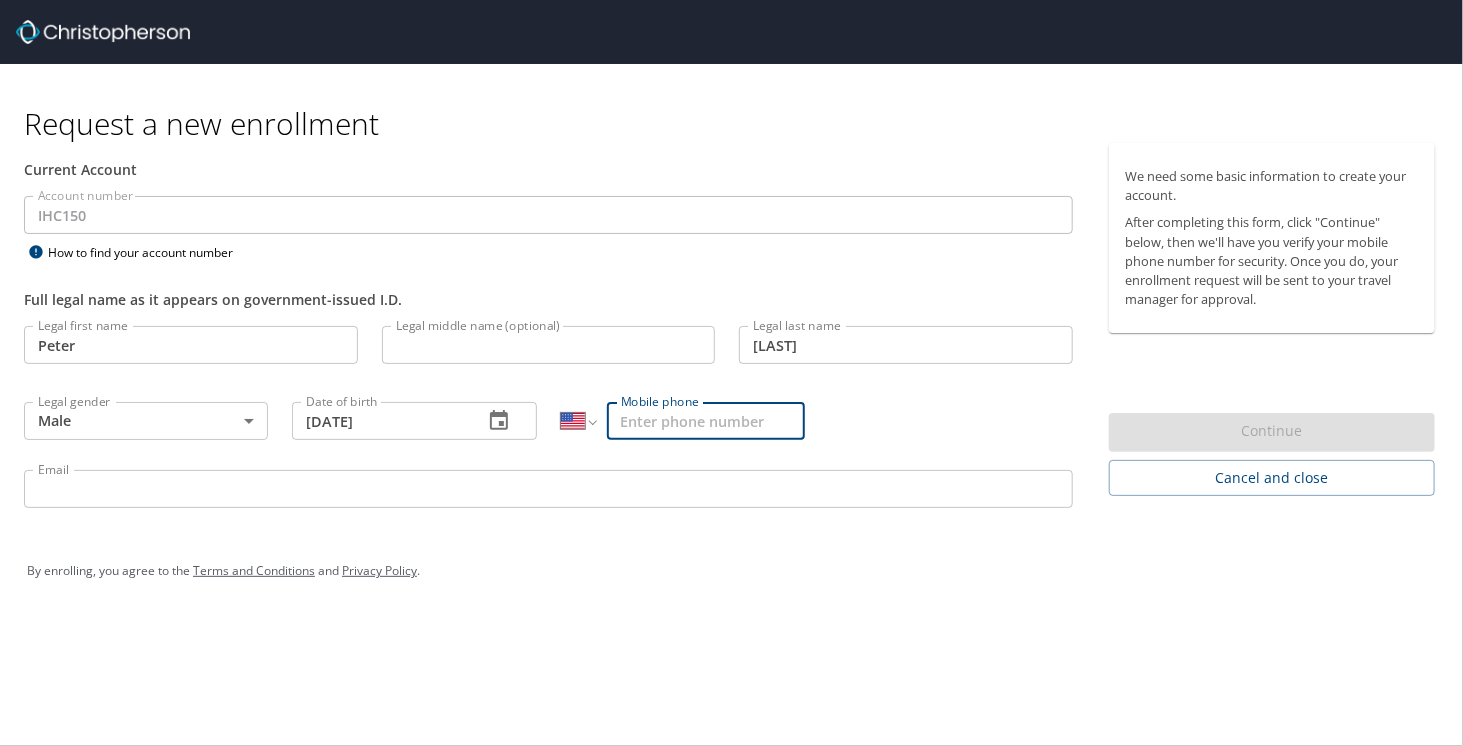 type on "([AREACODE]) [PHONE]-[PHONE]" 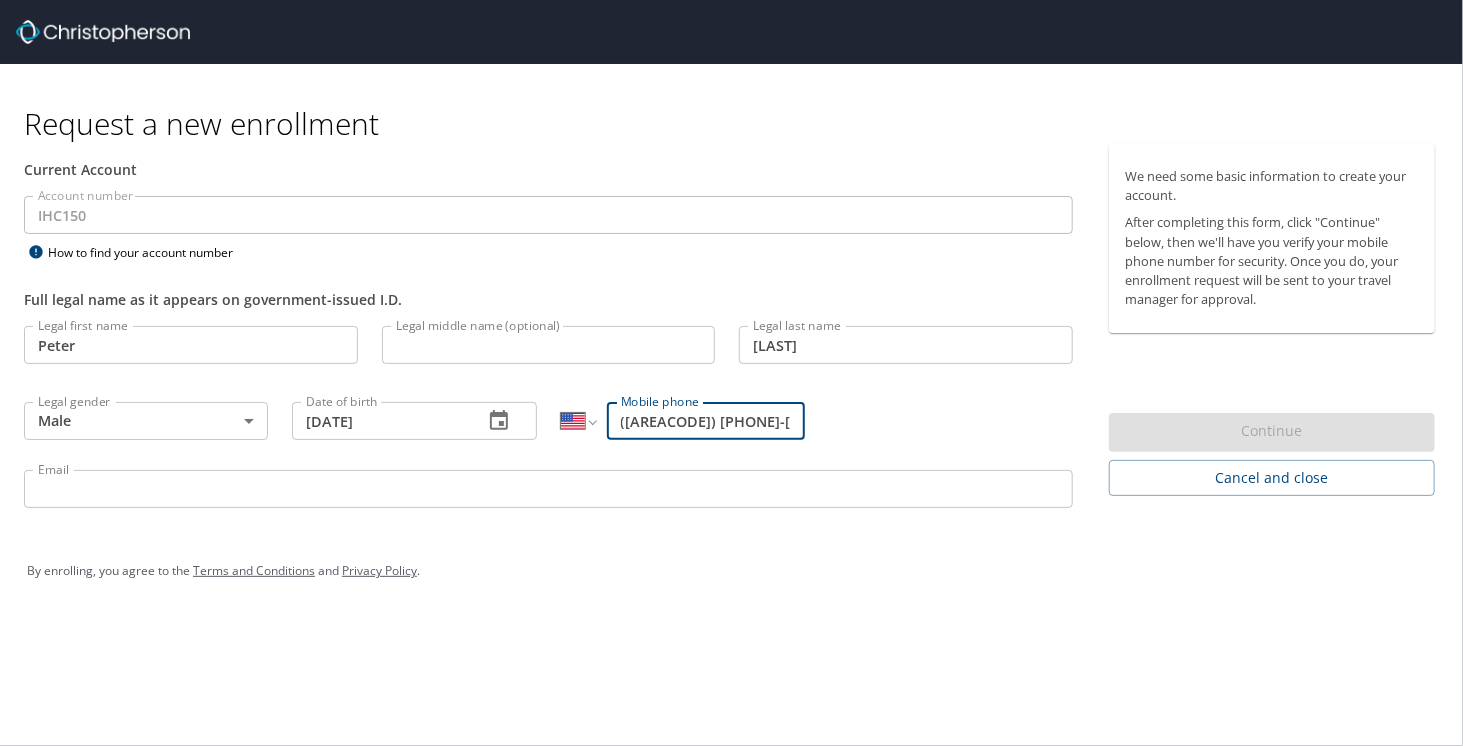 click on "Email" at bounding box center (548, 489) 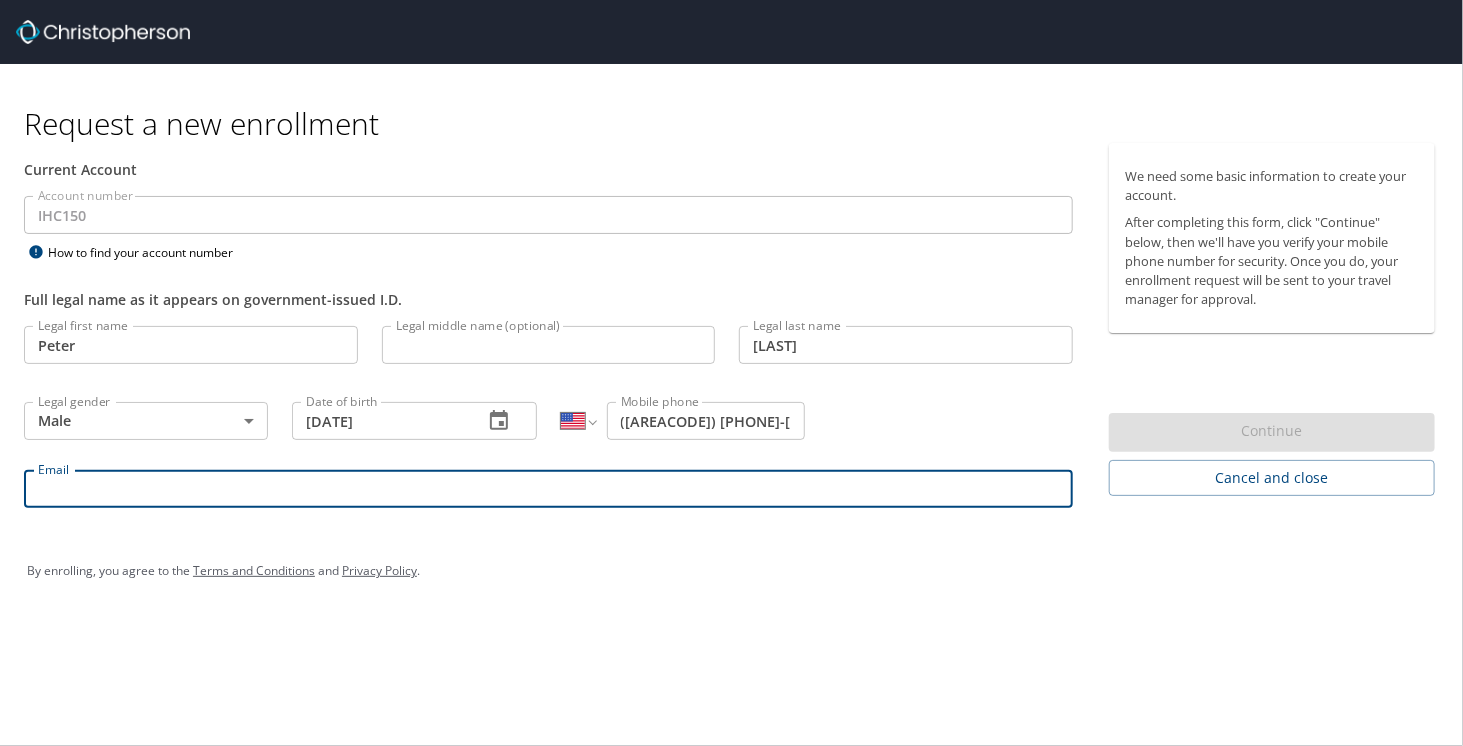 type on "[USERNAME]@[EXAMPLE.COM]" 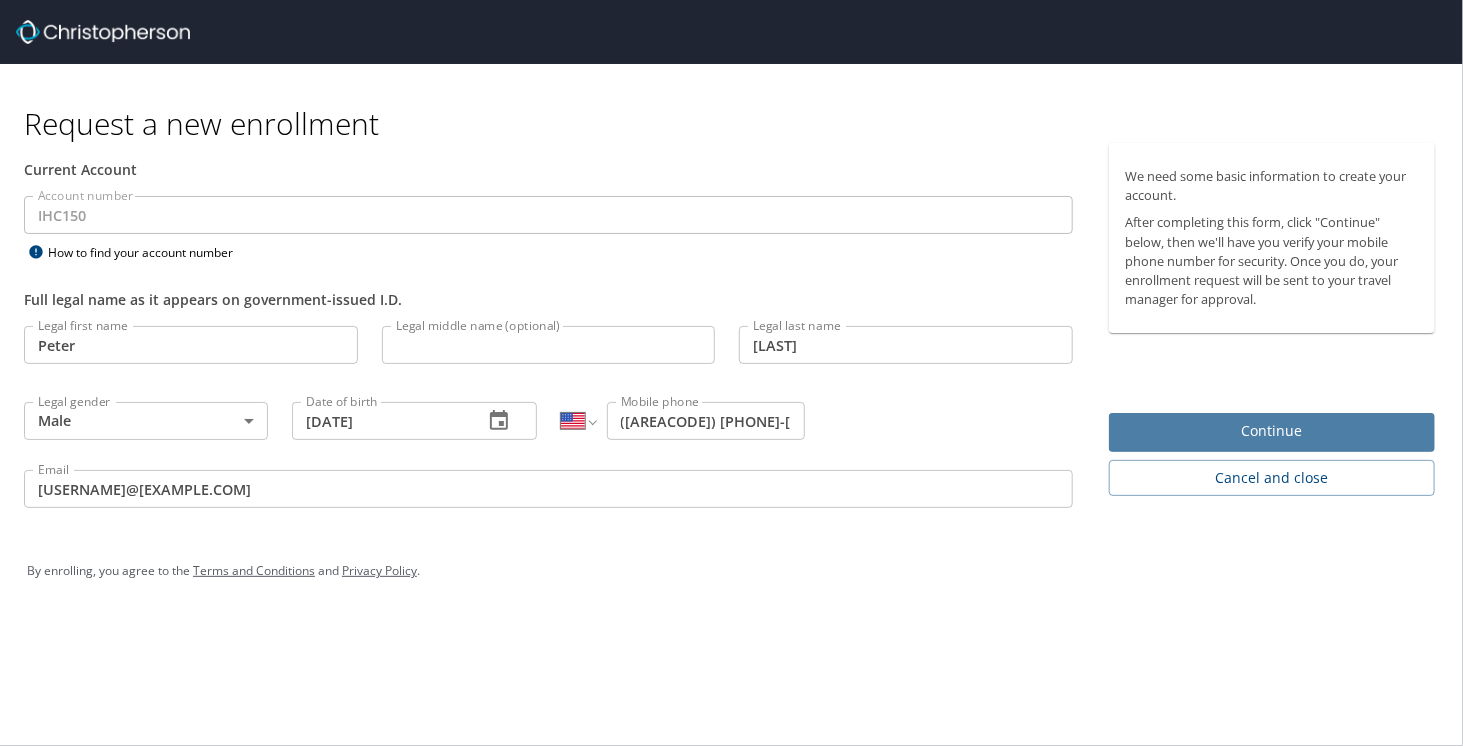 click on "Continue" at bounding box center [1272, 431] 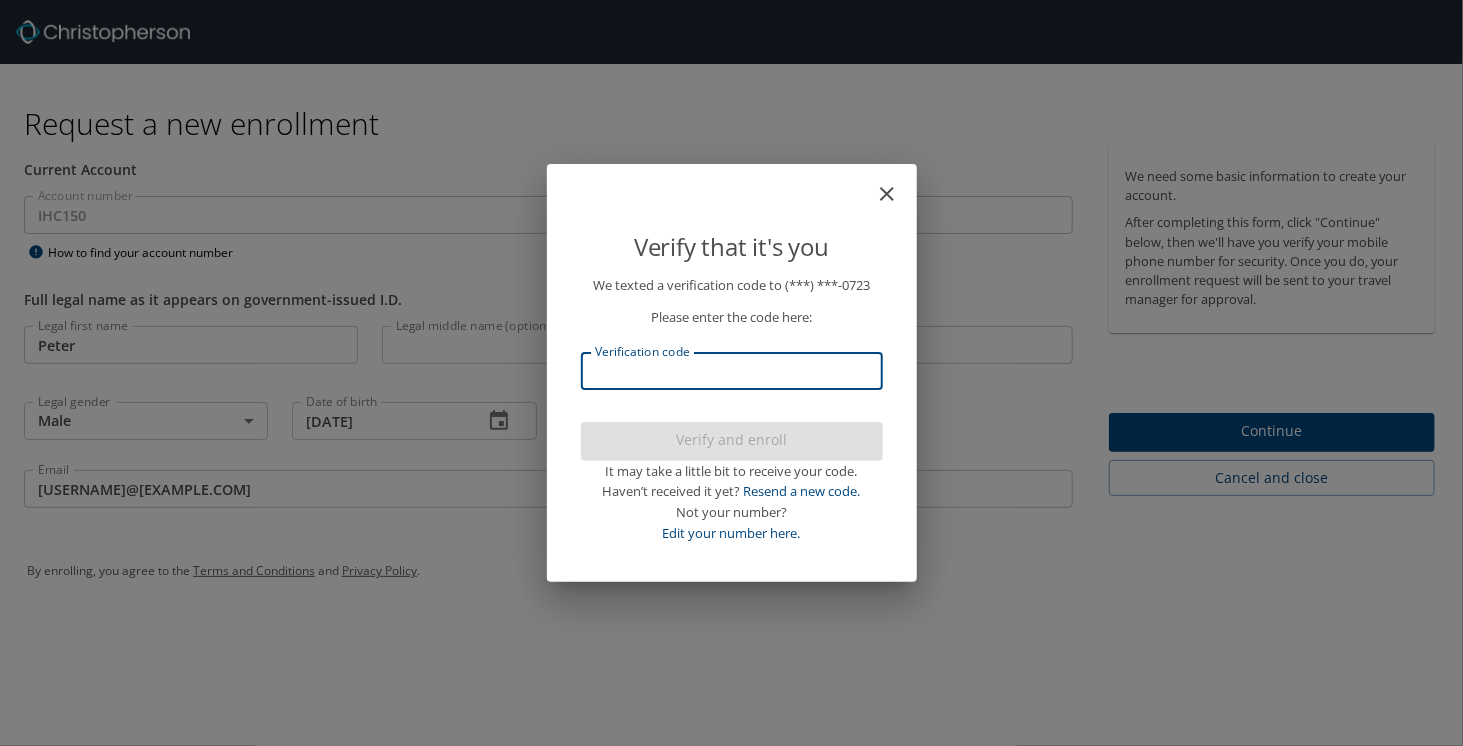 click on "Verification code" at bounding box center (732, 371) 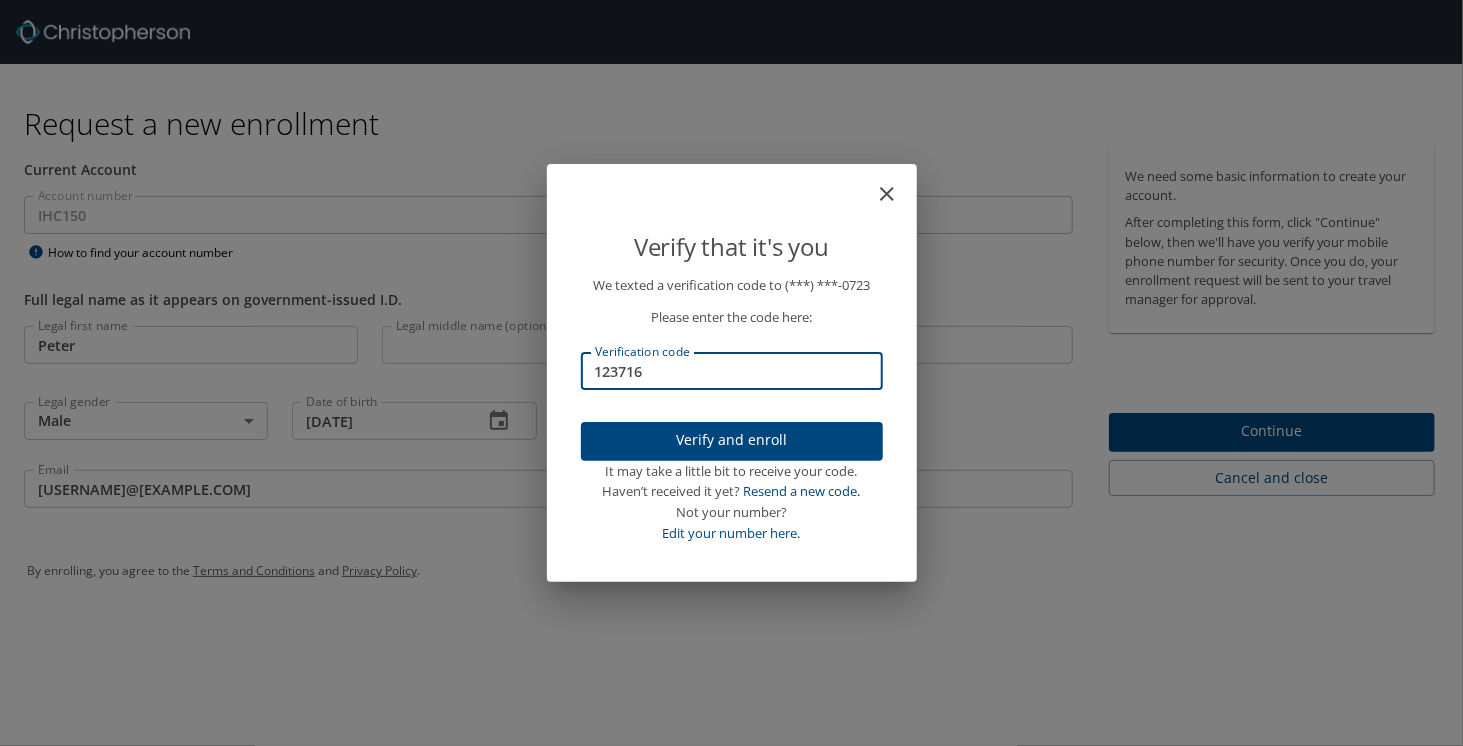type on "123716" 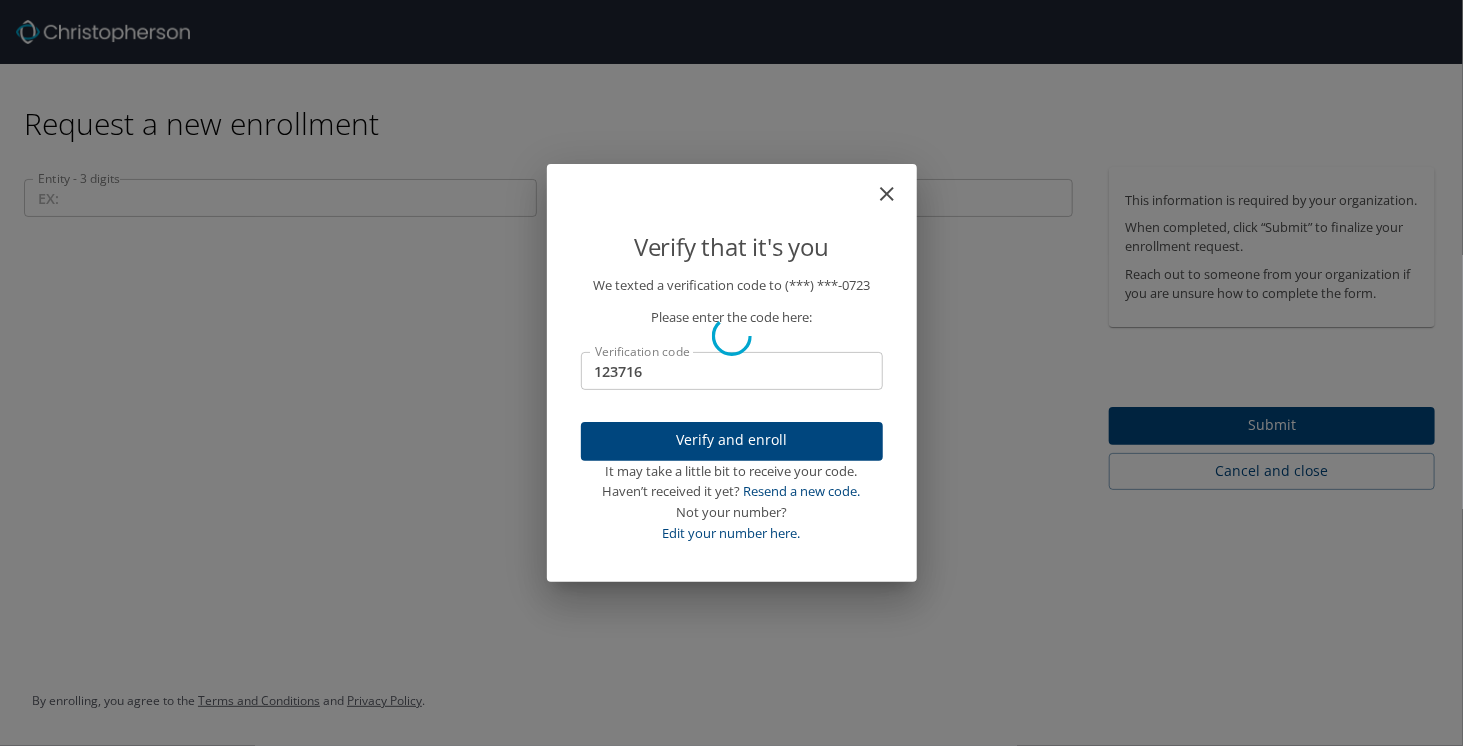 type 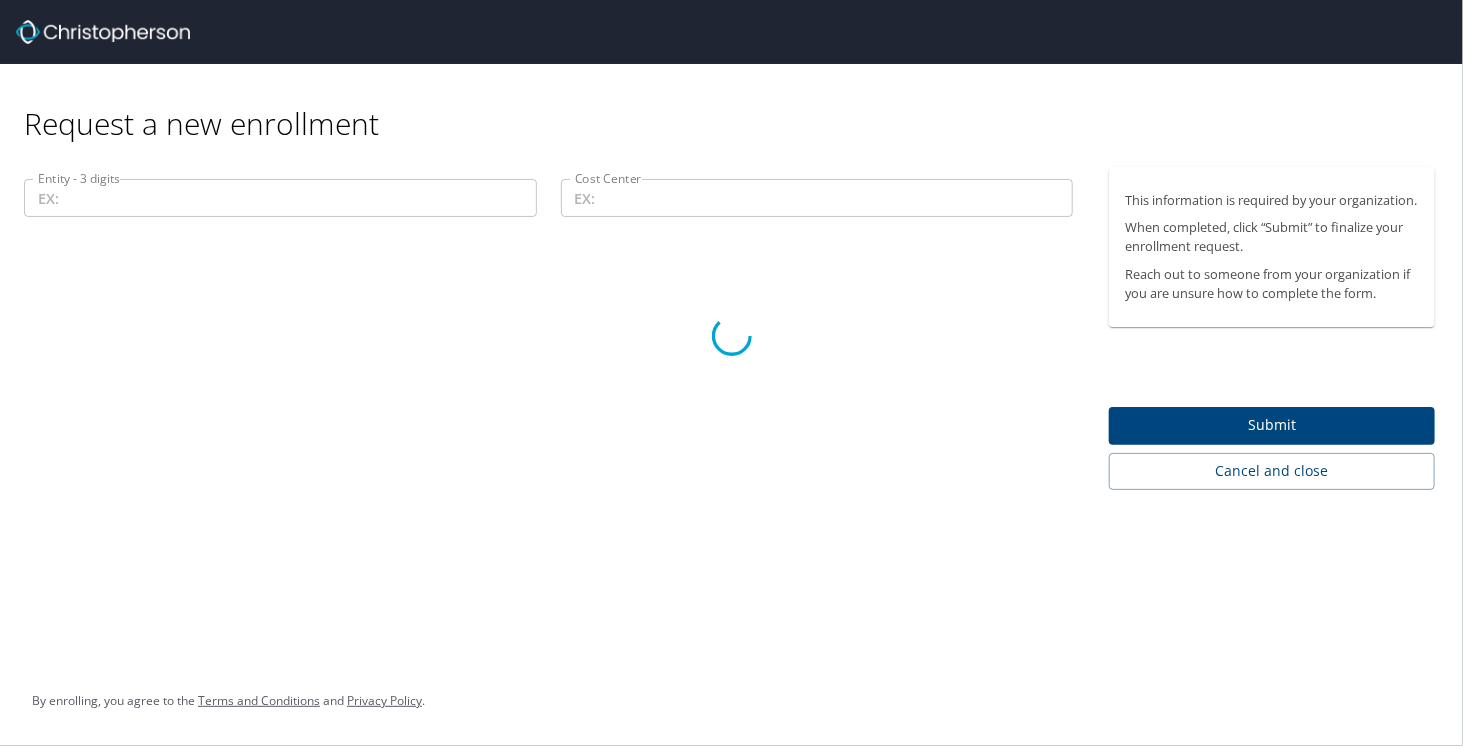 click at bounding box center (731, 335) 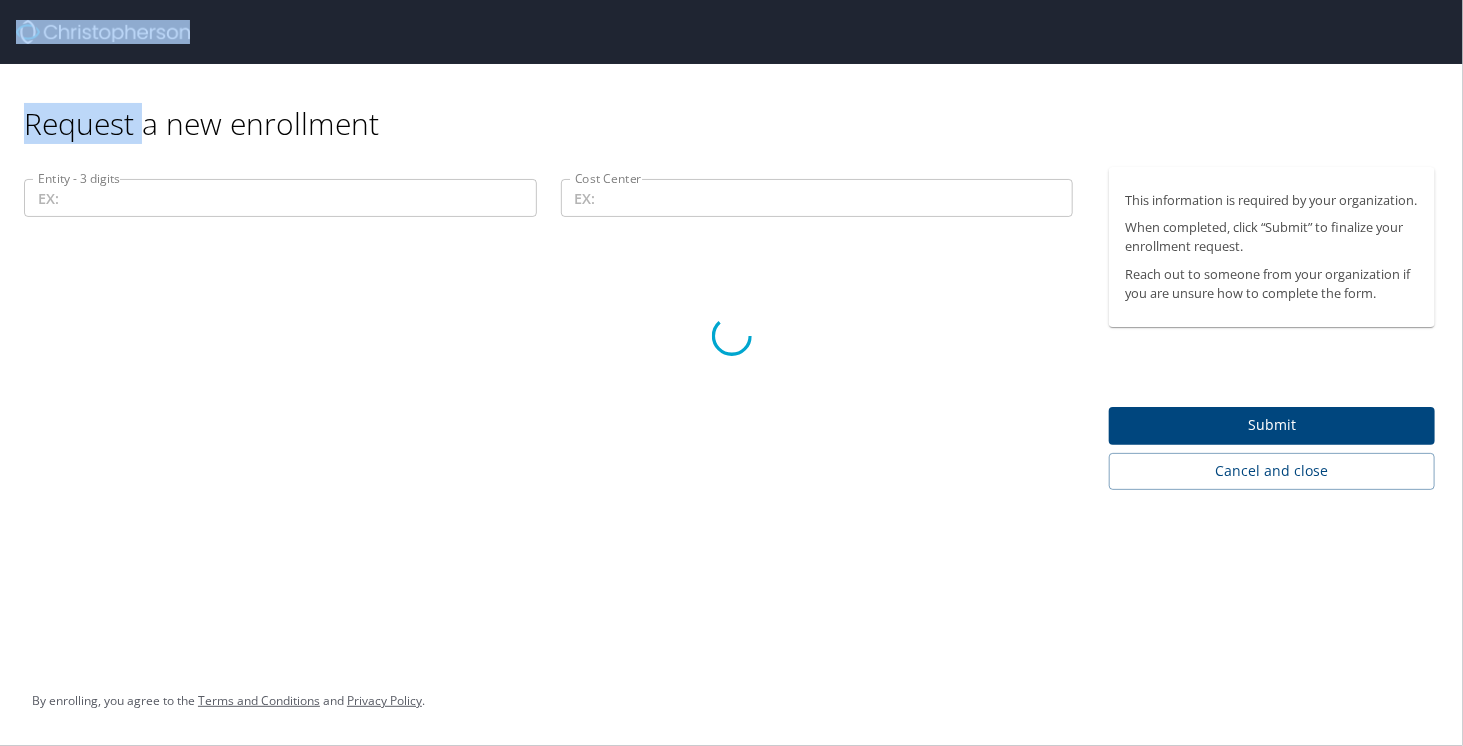 click at bounding box center (731, 335) 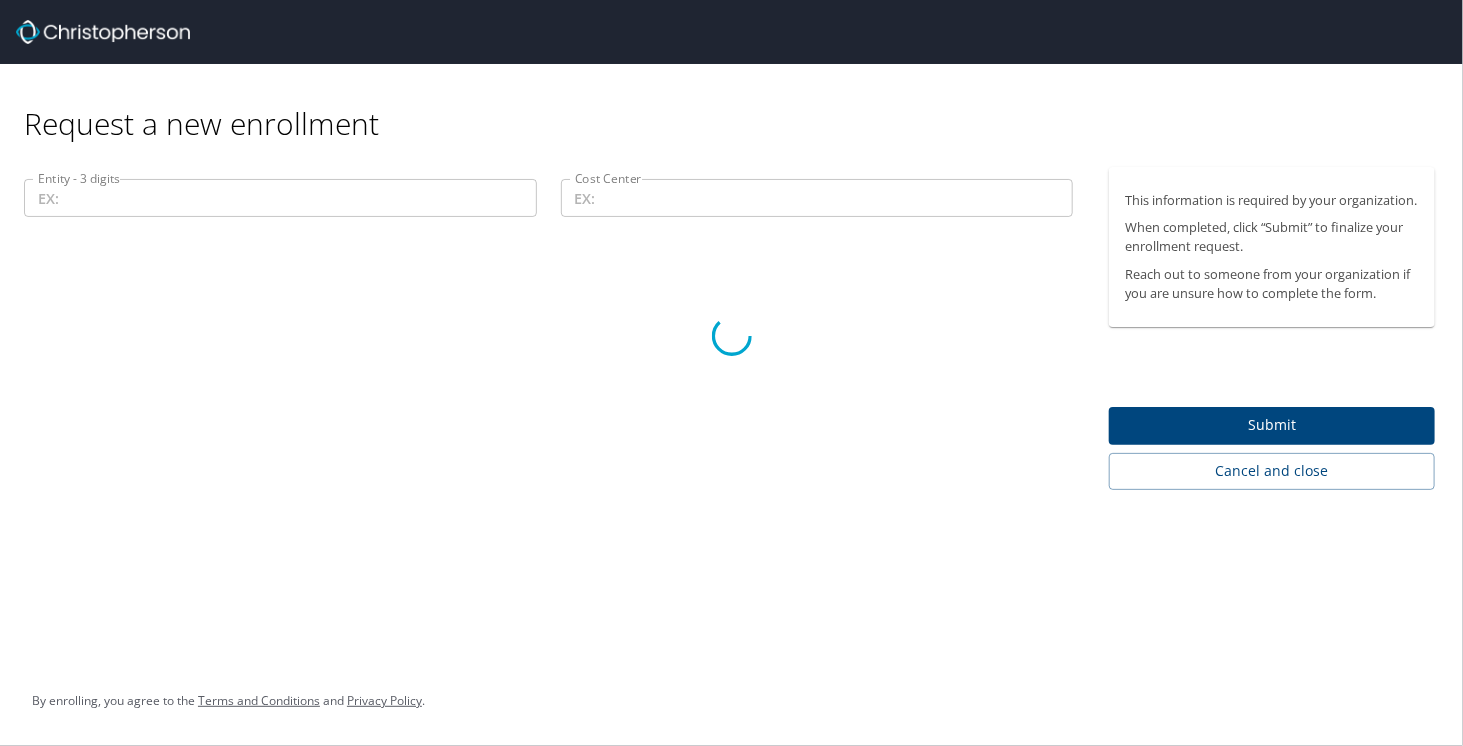 click at bounding box center (731, 335) 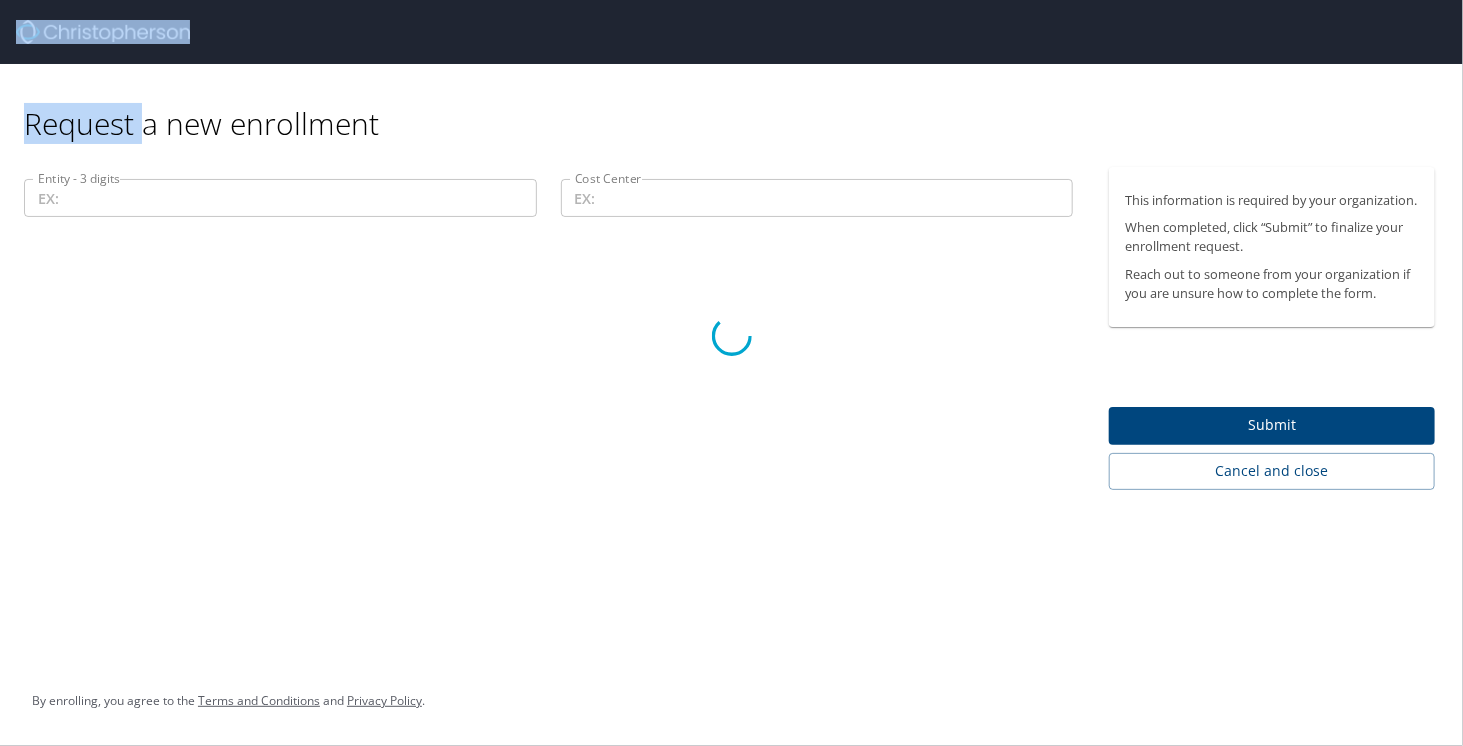 click at bounding box center (731, 335) 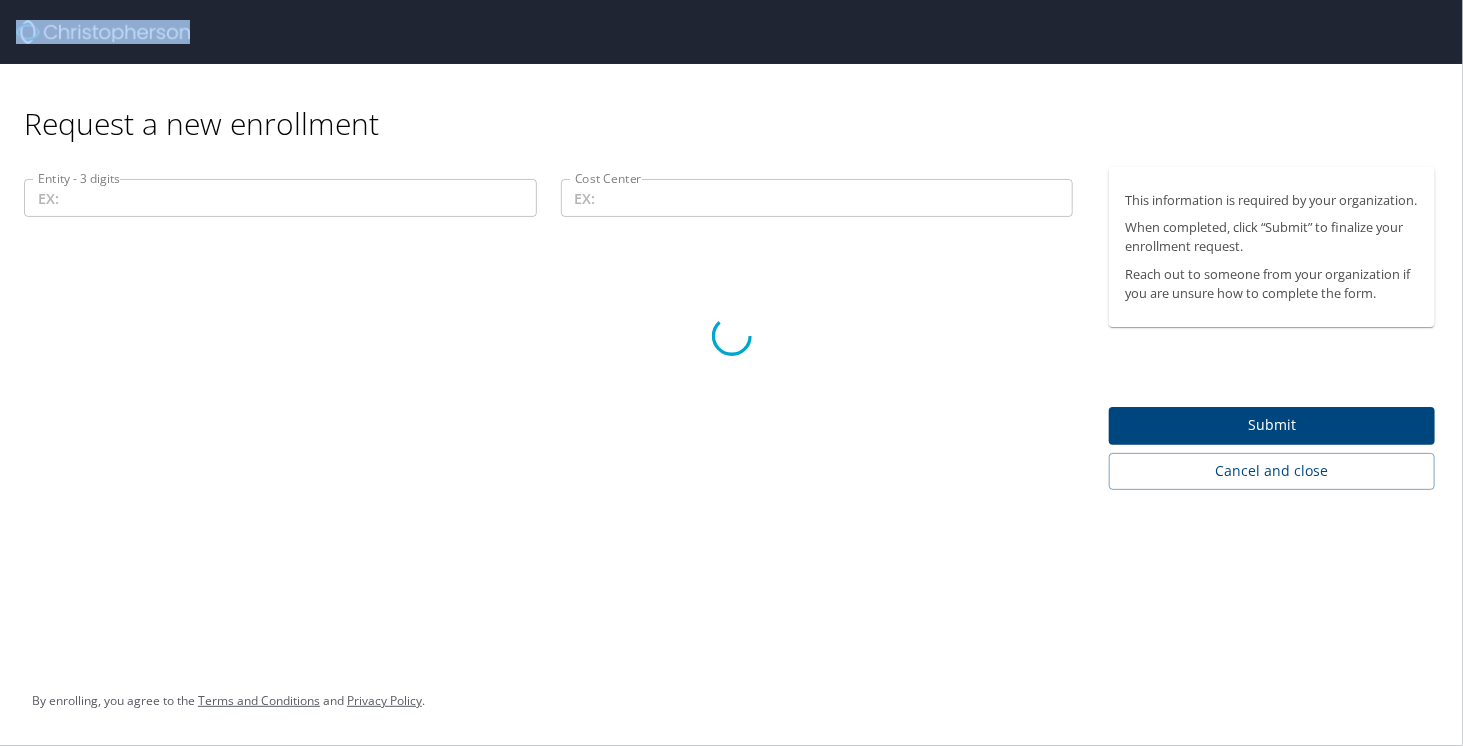 click at bounding box center (731, 335) 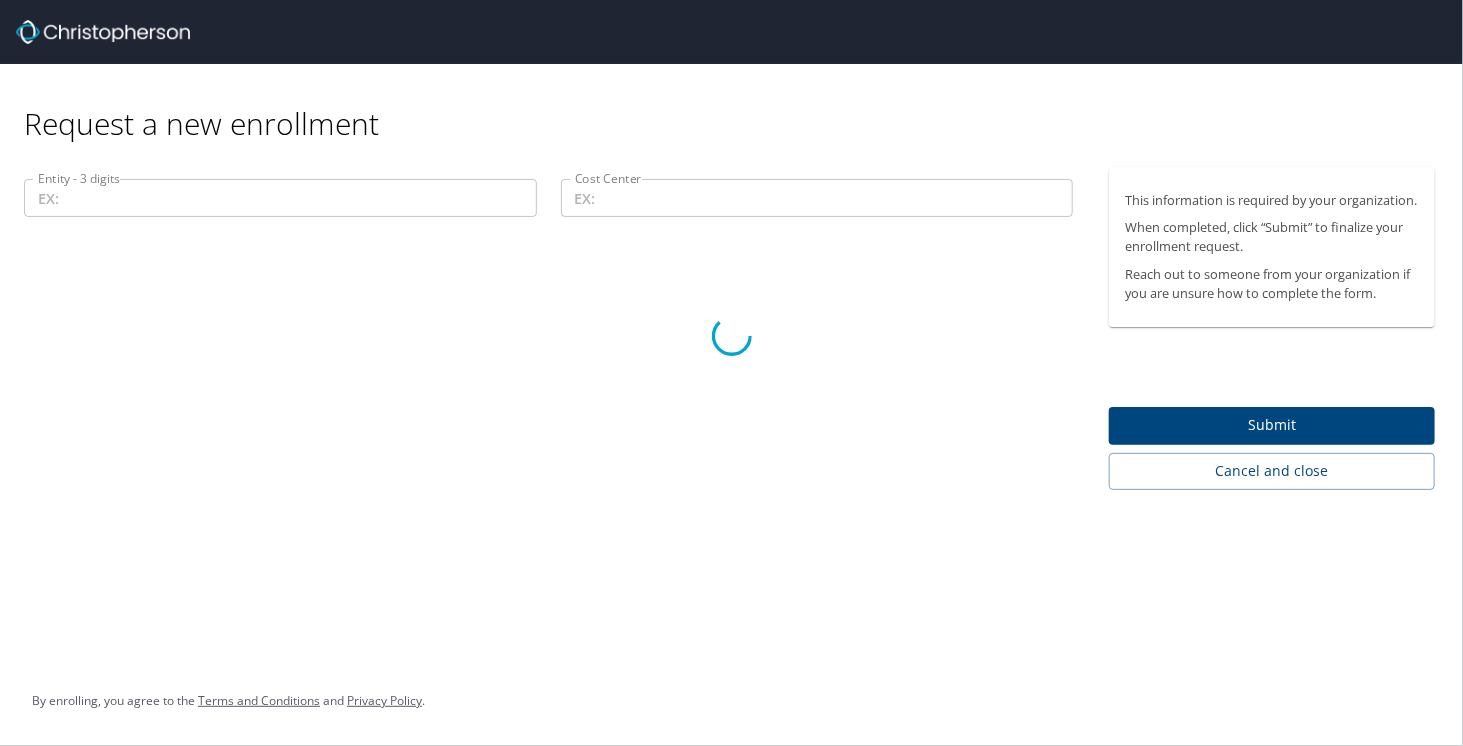 click at bounding box center [731, 335] 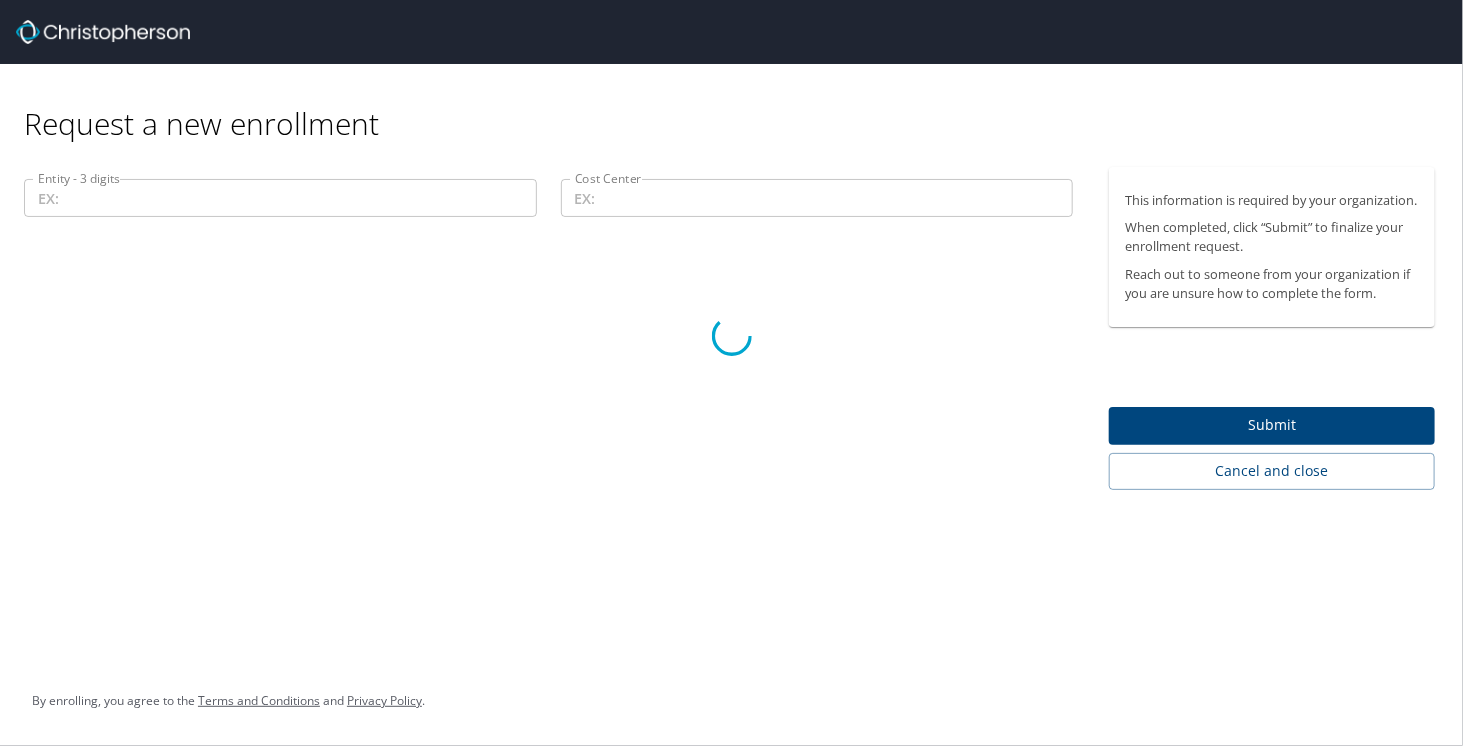 click at bounding box center (731, 335) 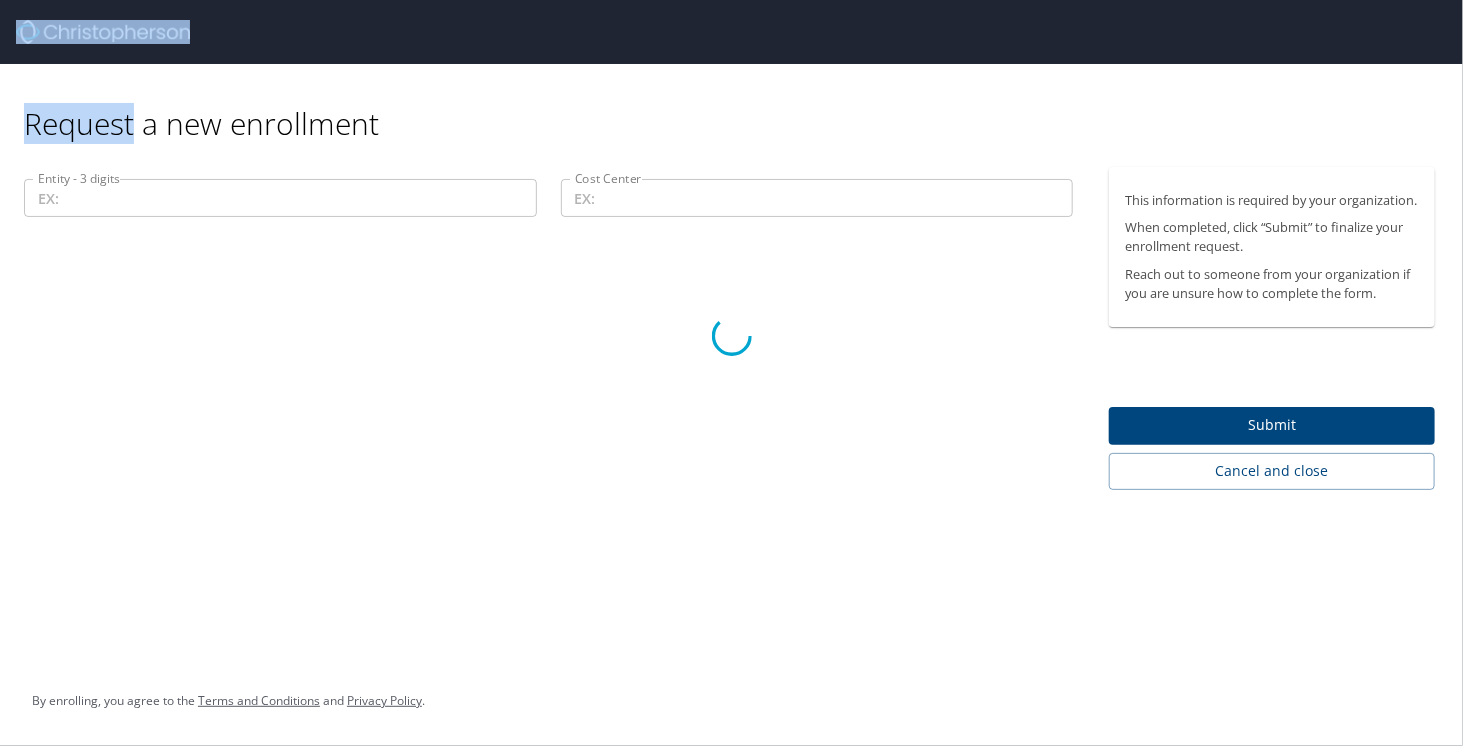 click at bounding box center [731, 335] 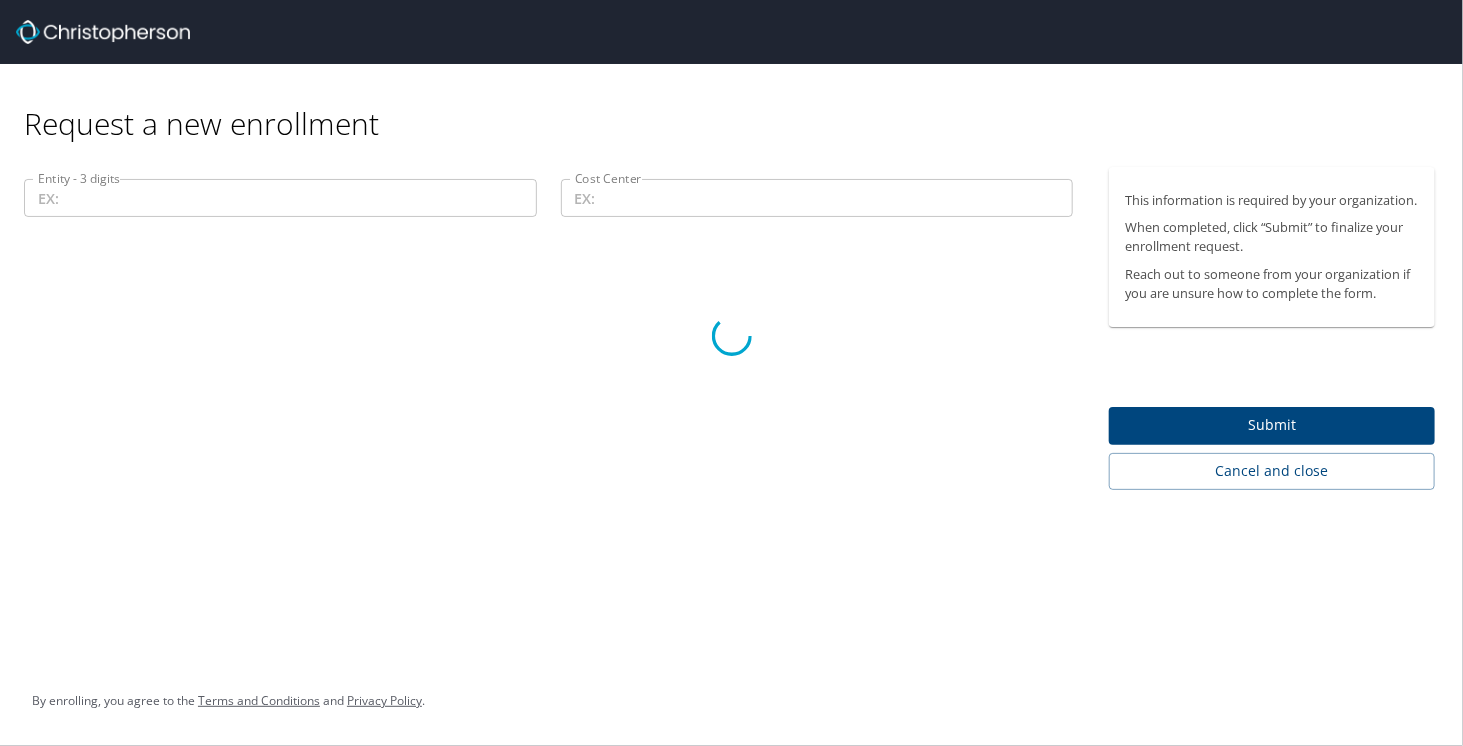click at bounding box center (731, 335) 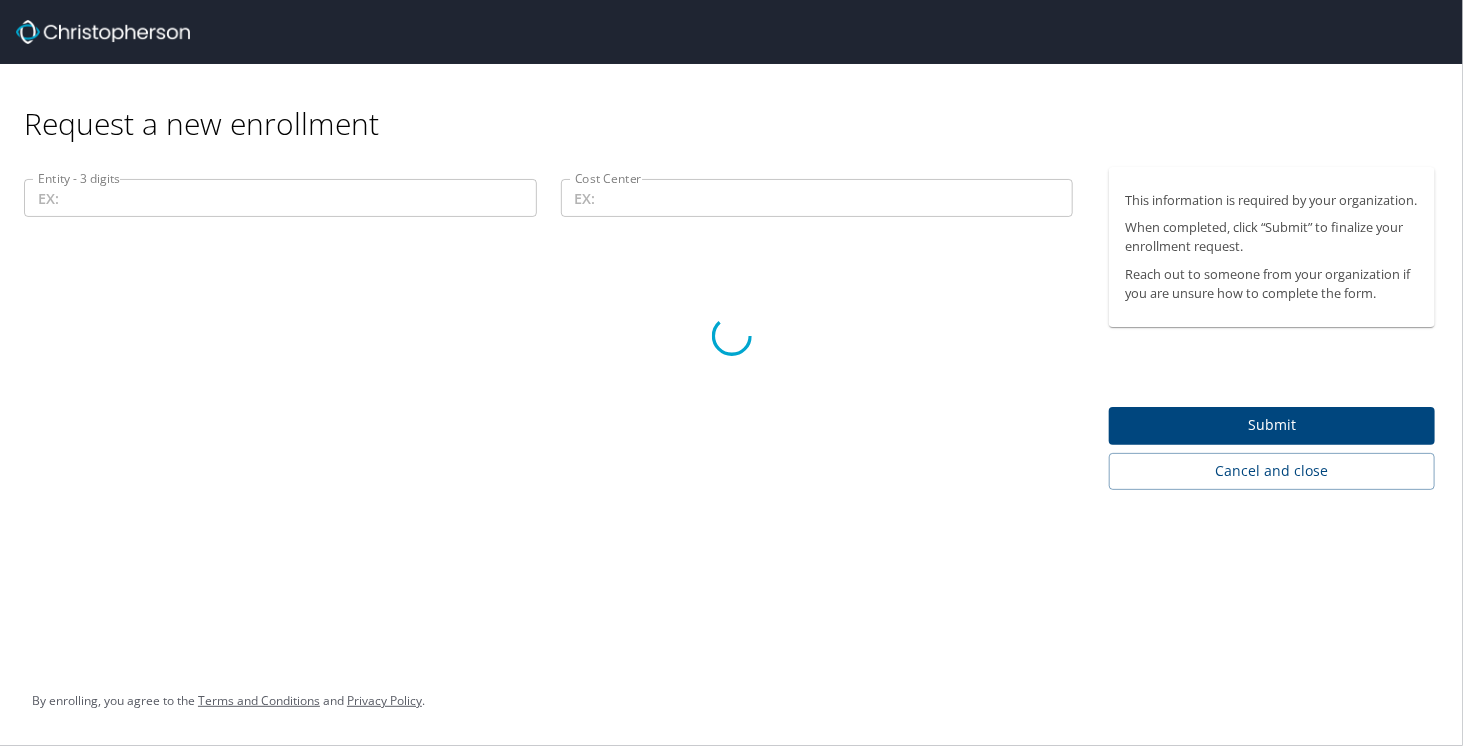 click at bounding box center [731, 335] 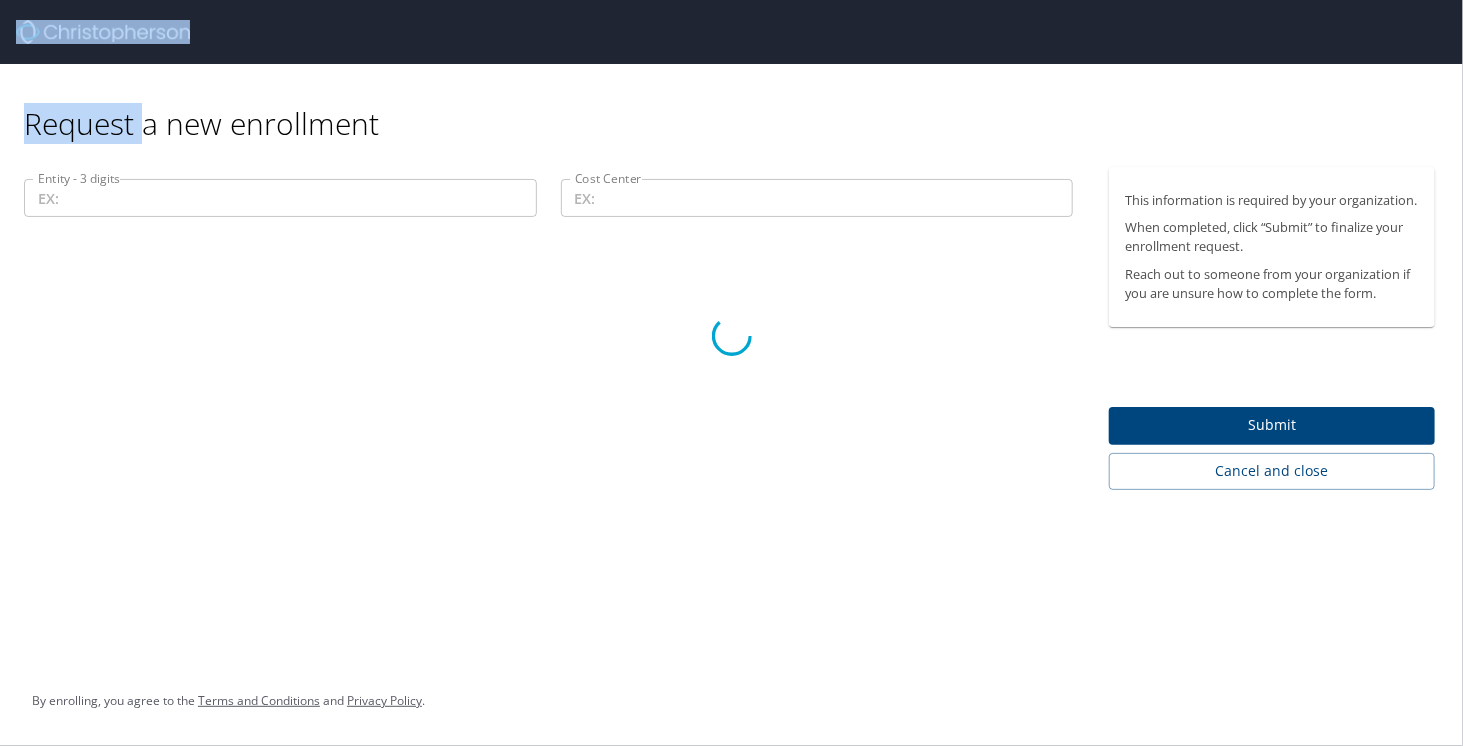click at bounding box center [731, 335] 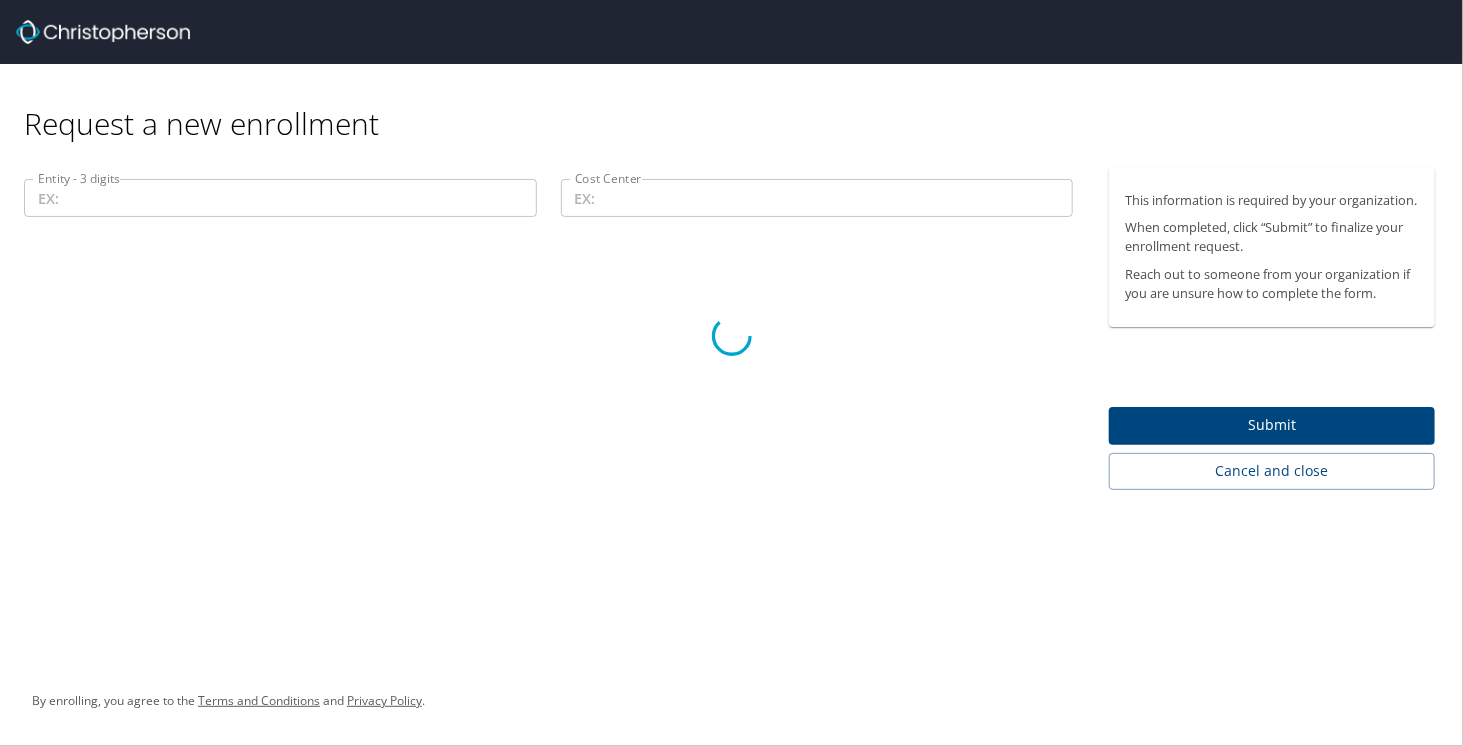click at bounding box center [731, 335] 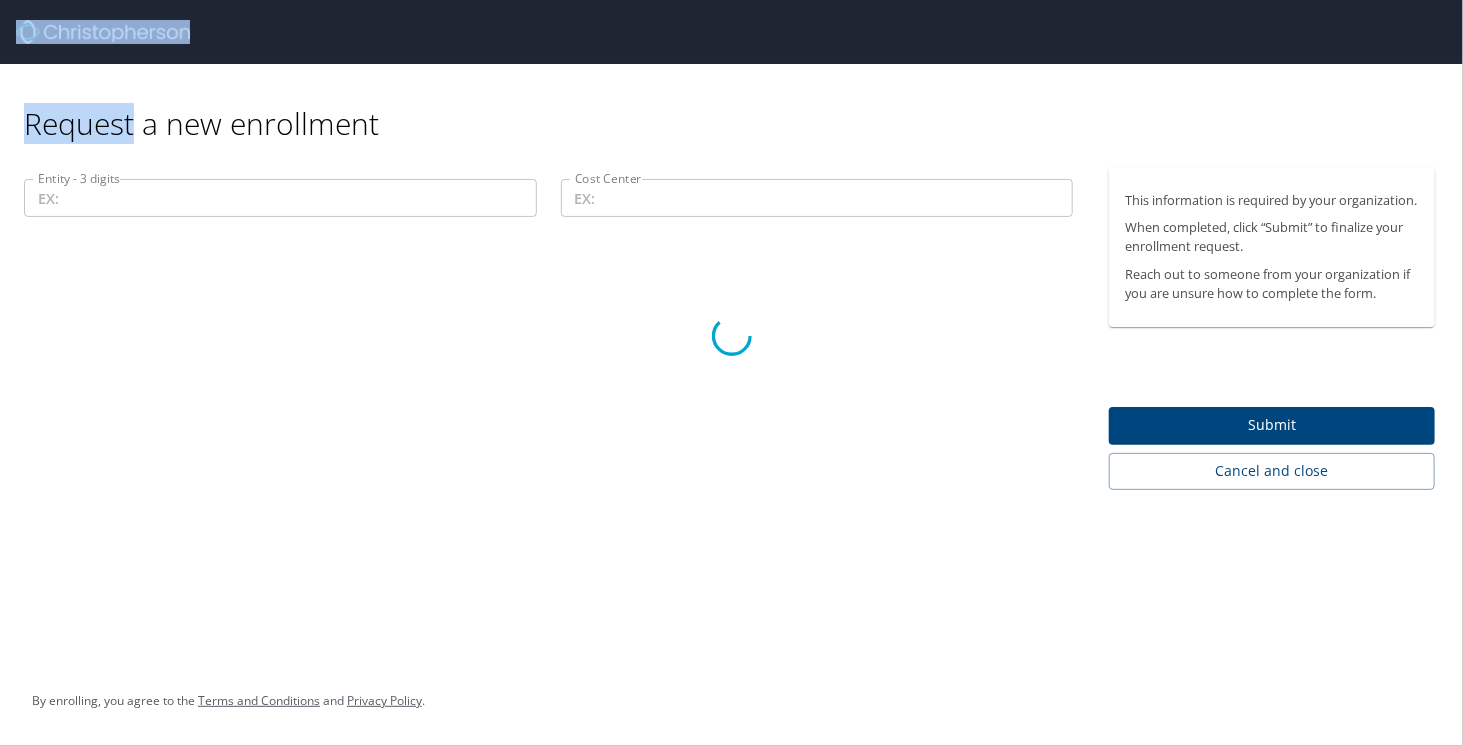 click at bounding box center (731, 335) 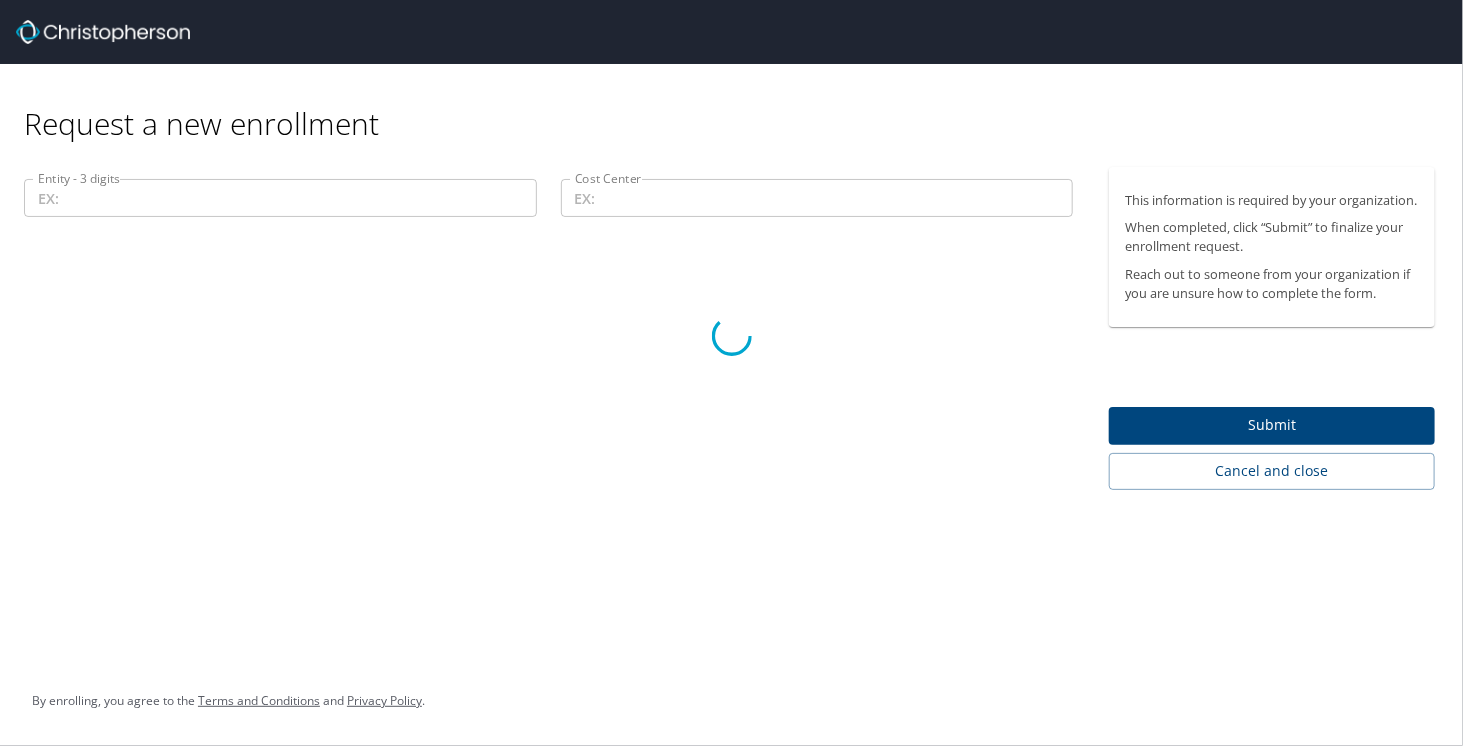click at bounding box center (731, 335) 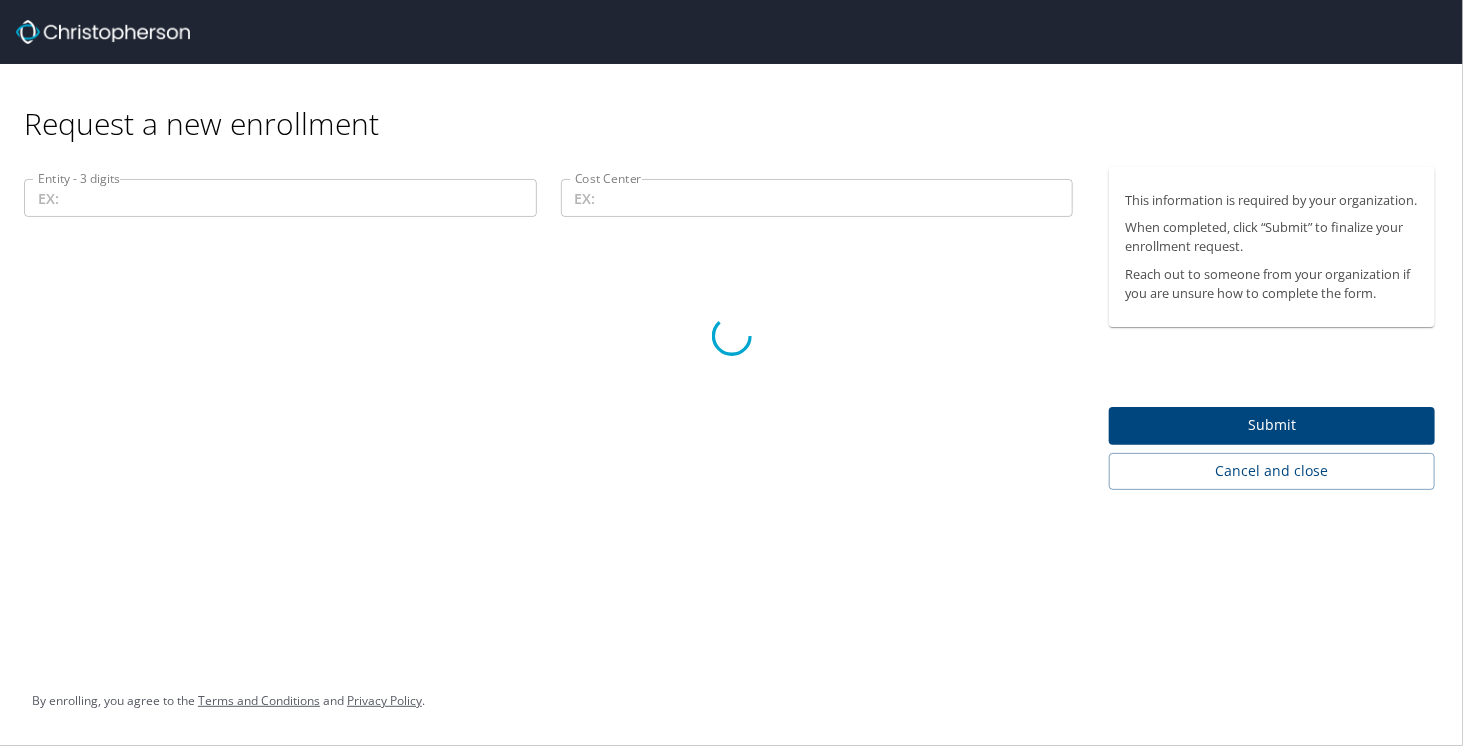 click at bounding box center (731, 335) 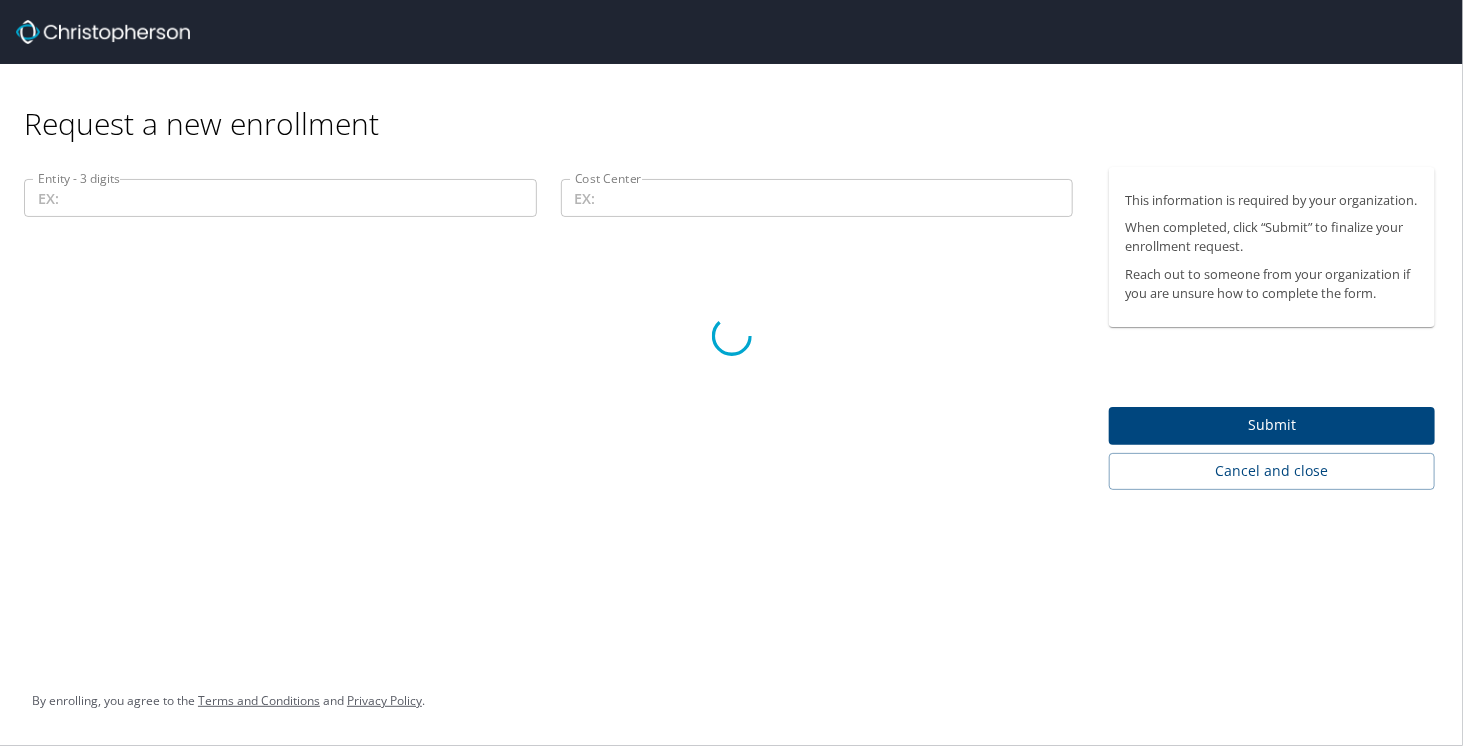 click at bounding box center (731, 335) 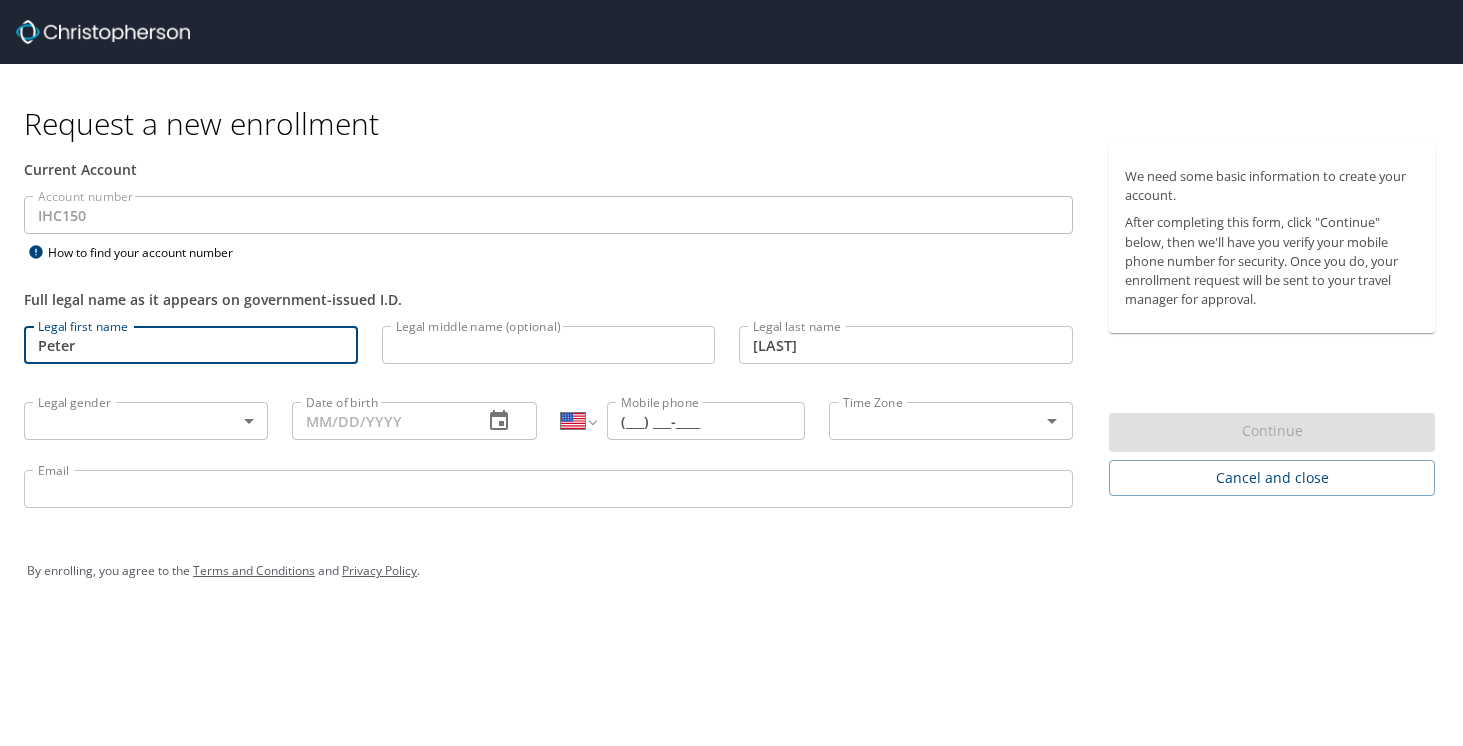 select on "US" 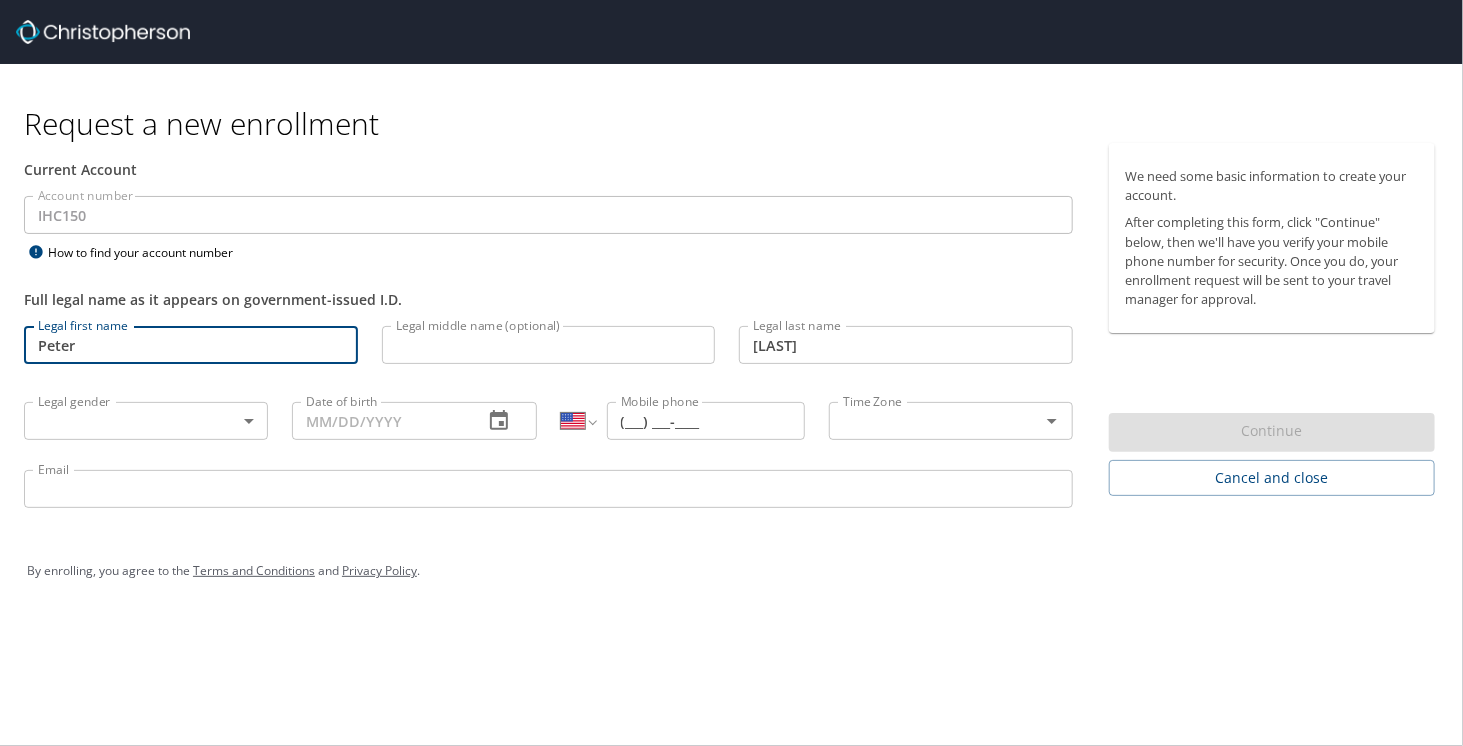 type on "Peter" 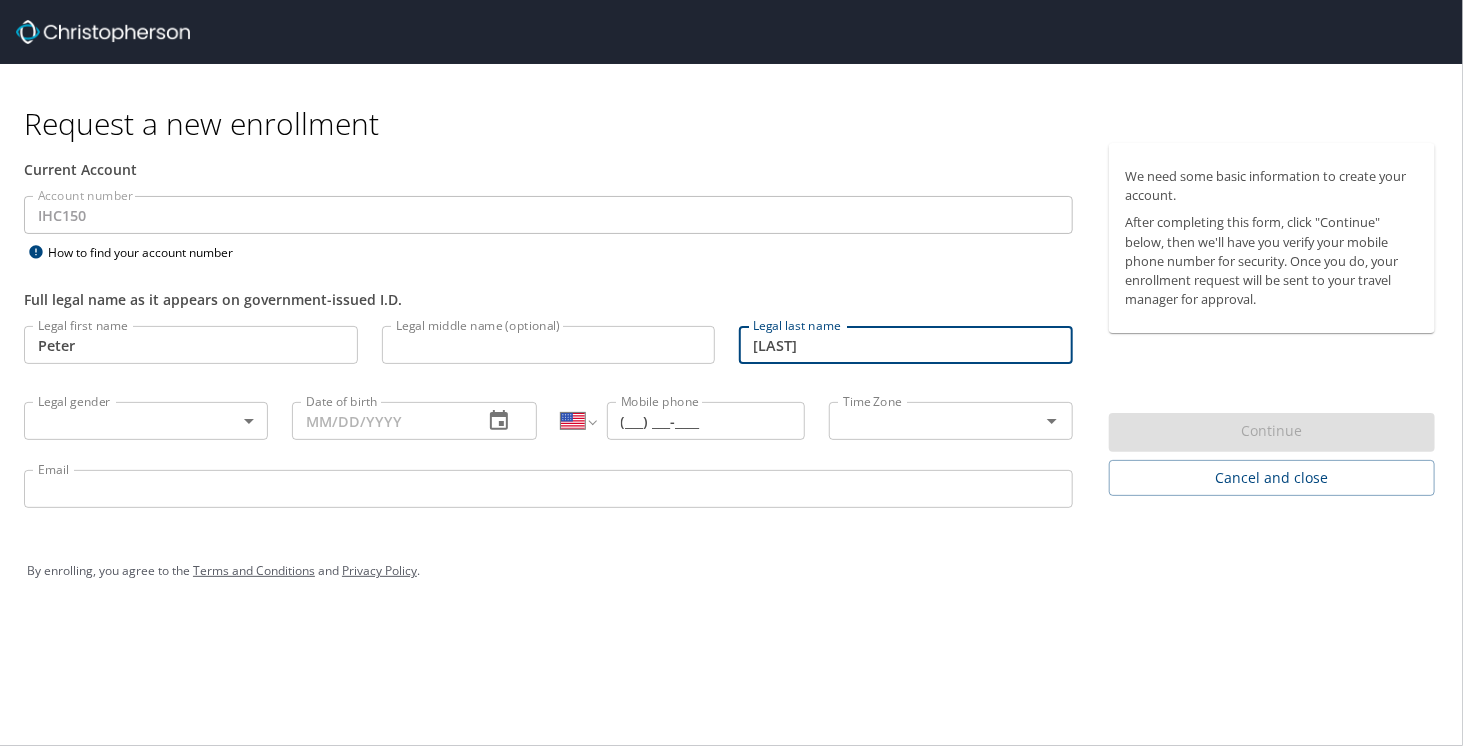 type on "[LAST]" 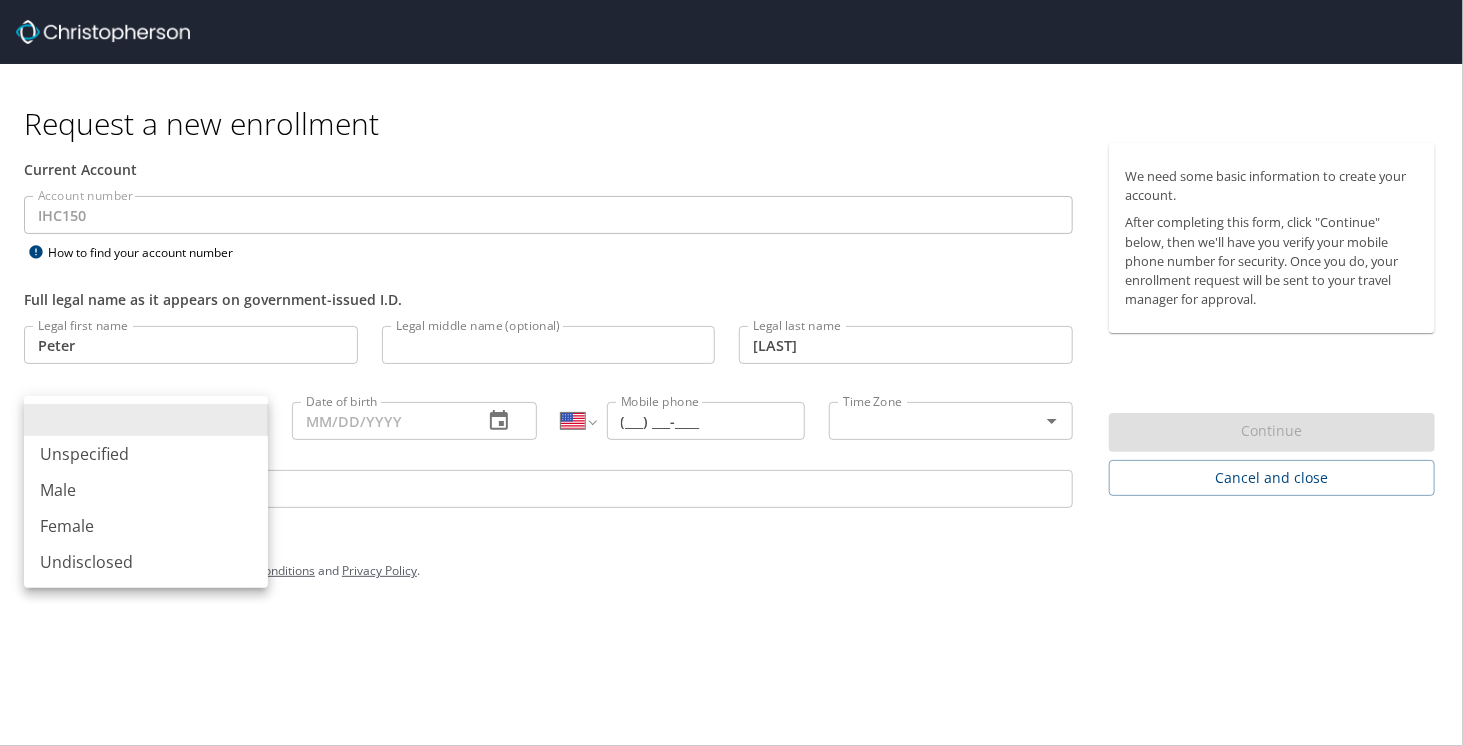 click on "Request a new enrollment Current Account Account number IHC150 Account number  How to find your account number Full legal name as it appears on government-issued I.D. Legal first name [FIRST] Legal first name Legal middle name (optional) Legal middle name (optional) Legal last name [LAST] Legal last name Legal gender ​ Legal gender Date of birth [DATE] Date of birth International Afghanistan Åland Islands Albania Algeria American Samoa Andorra Angola Anguilla Antigua and Barbuda Argentina Armenia Aruba Ascension Island Australia Austria Azerbaijan Bahamas Bahrain Bangladesh Barbados Belarus Belgium Belize Benin Bermuda Bhutan Bolivia Bonaire, Sint Eustatius and Saba Bosnia and Herzegovina Botswana Brazil British Indian Ocean Territory Brunei Darussalam Bulgaria Burkina Faso Burma Burundi Cambodia Cameroon Canada Cape Verde Cayman Islands Central African Republic Chad Chile China Christmas Island Cocos (Keeling) Islands Colombia Comoros Congo Congo, Democratic Republic of the Cook Islands Costa Rica Cote d'Ivoire" at bounding box center (731, 373) 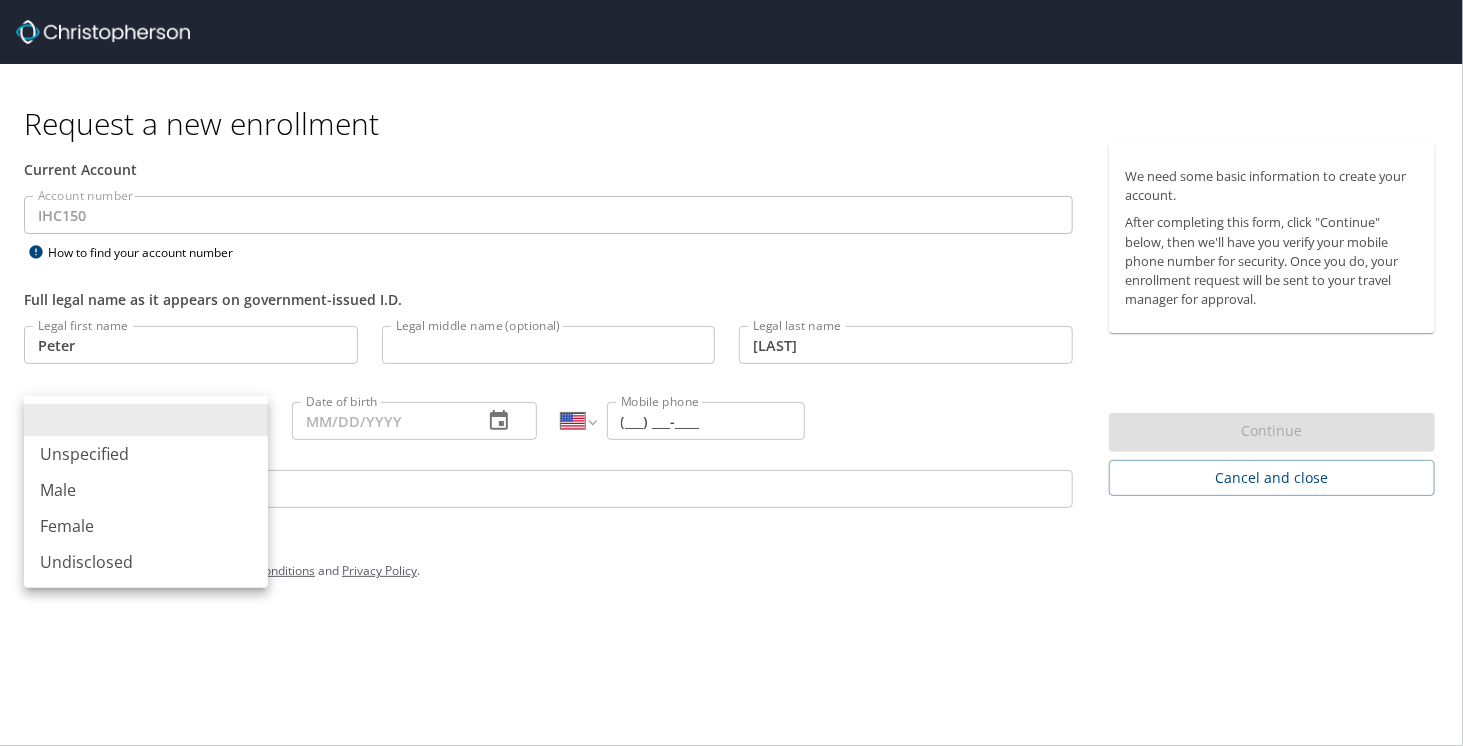 click on "Male" at bounding box center [146, 490] 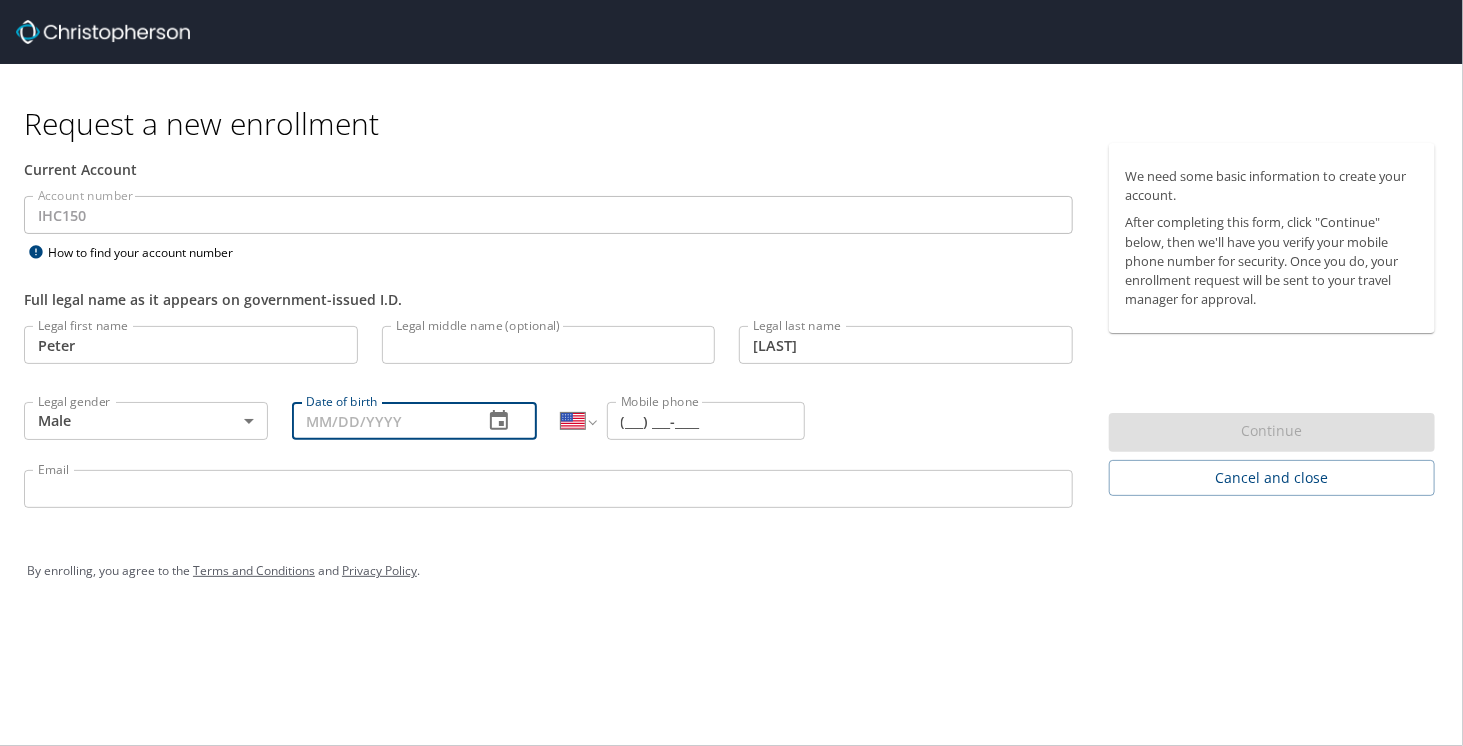 click on "Date of birth" at bounding box center (379, 421) 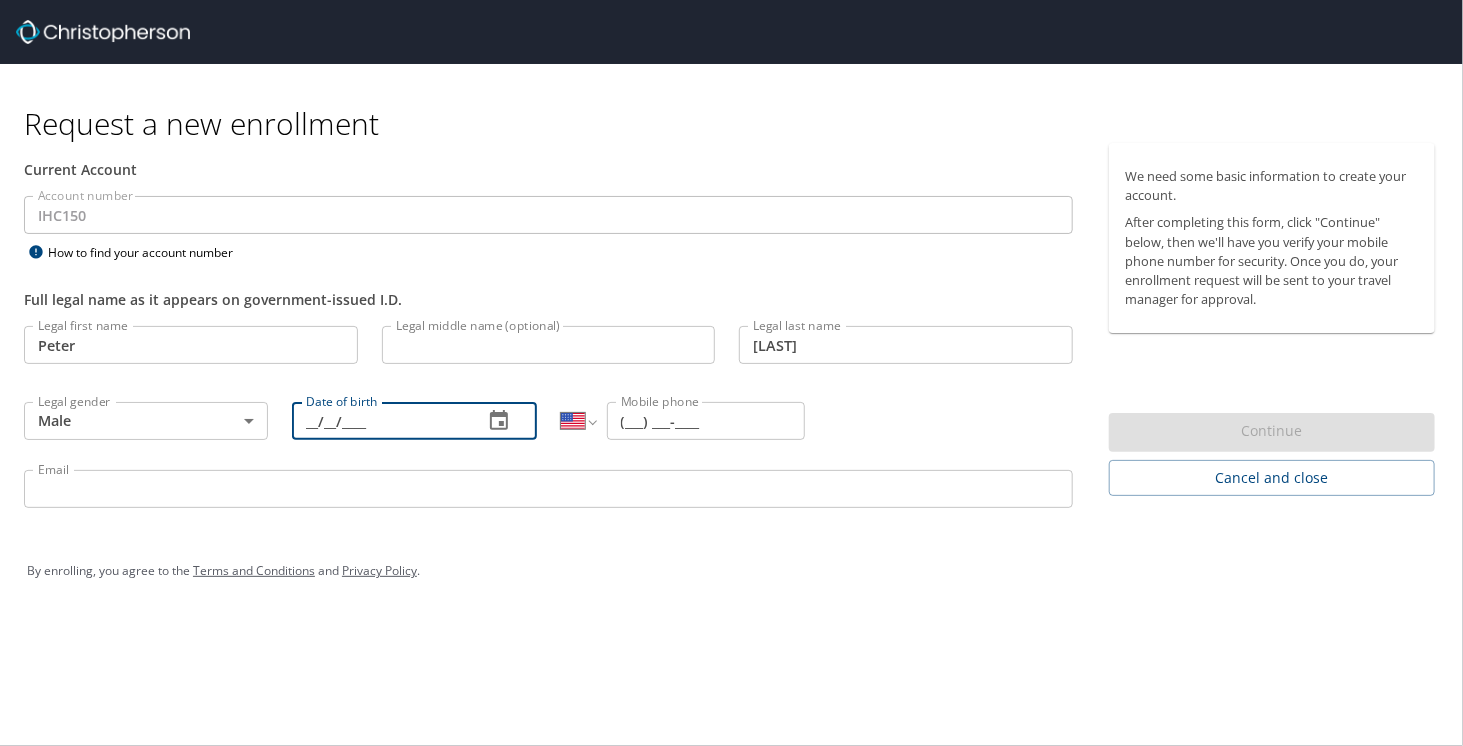 type on "[DATE]" 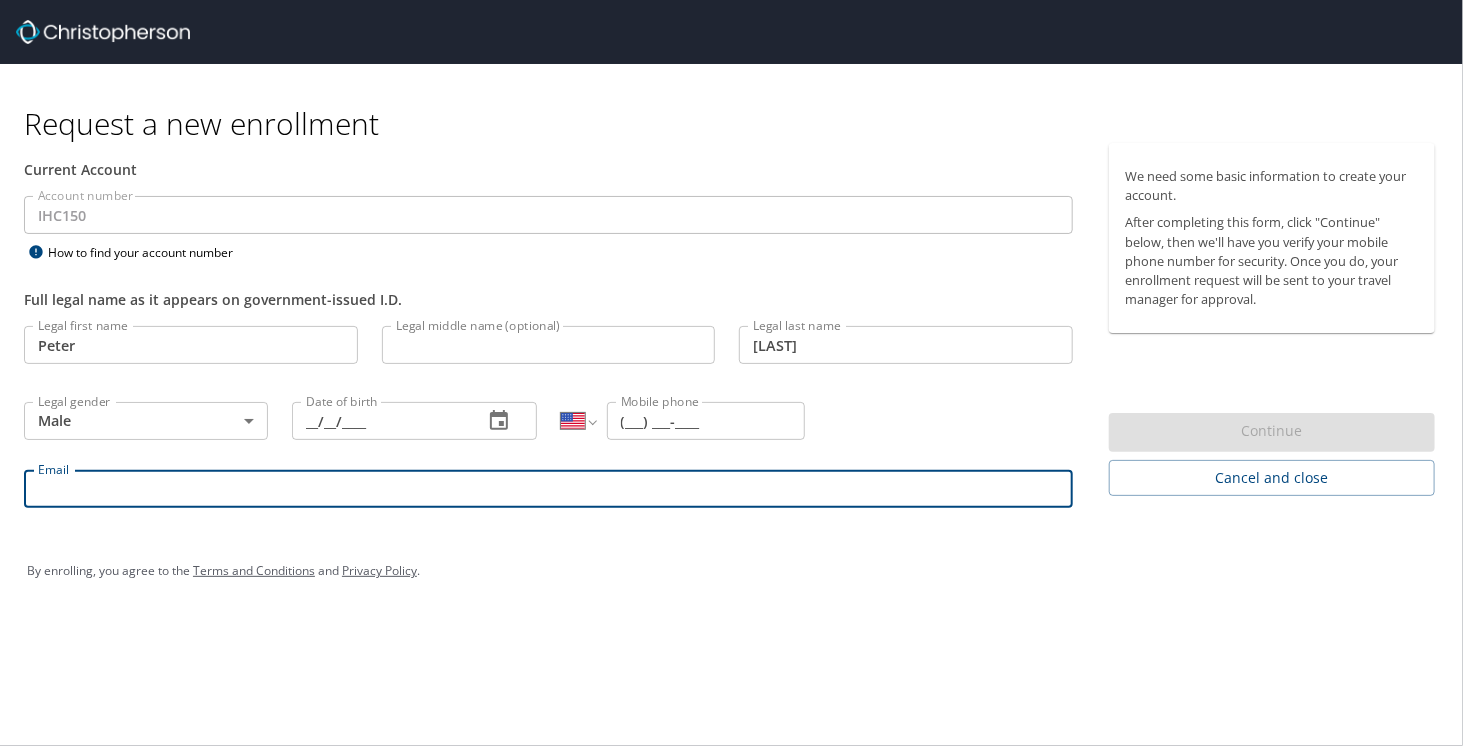 click on "Email" at bounding box center (548, 489) 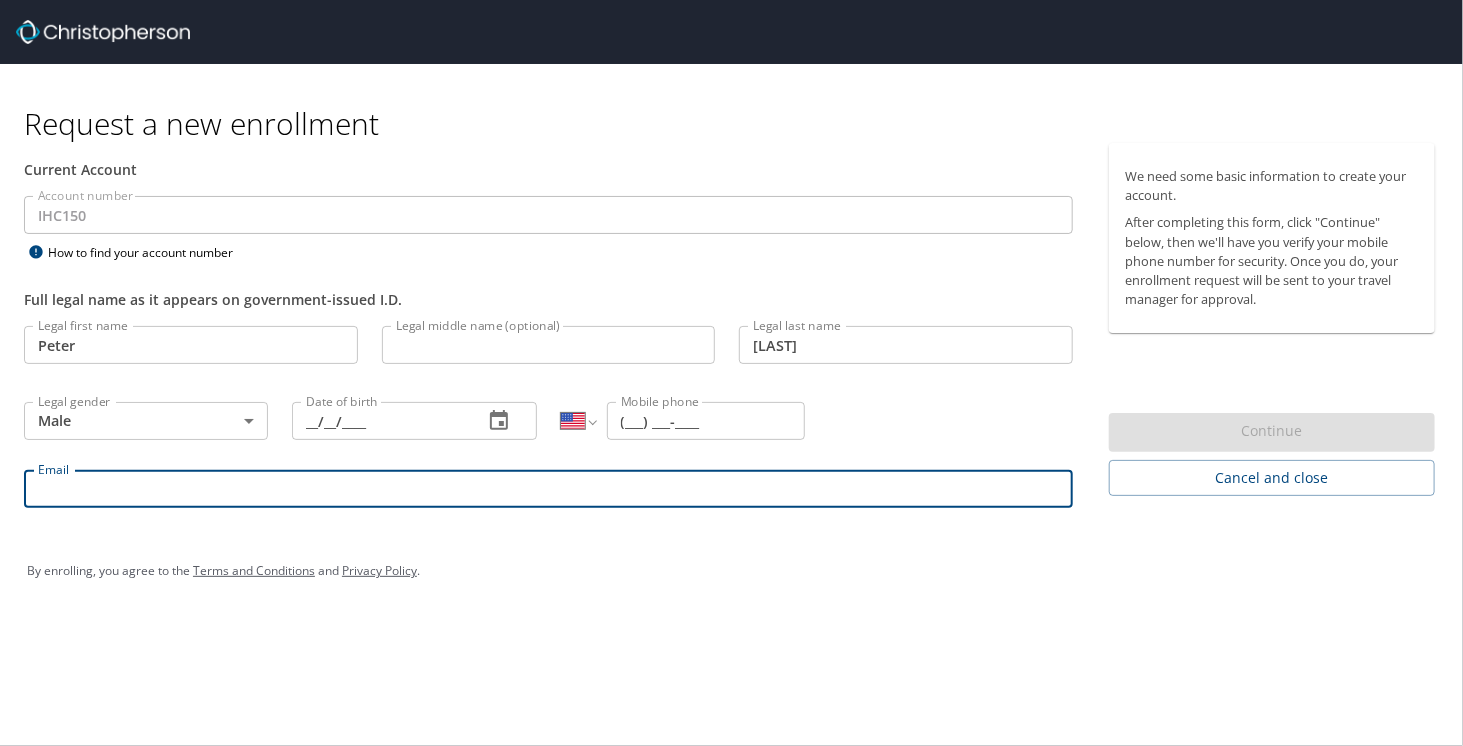 type on "[USERNAME]@[EXAMPLE.COM]" 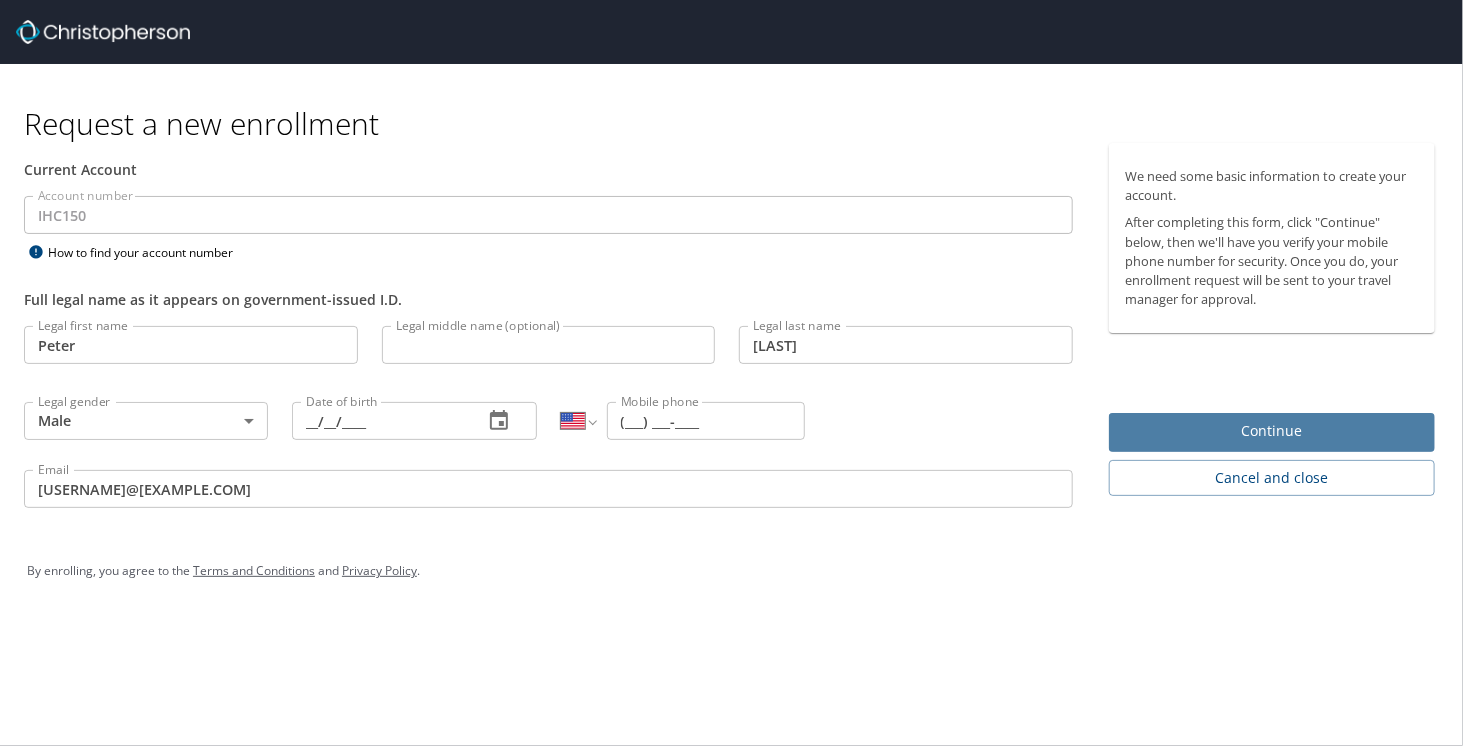 click on "Continue" at bounding box center [1272, 431] 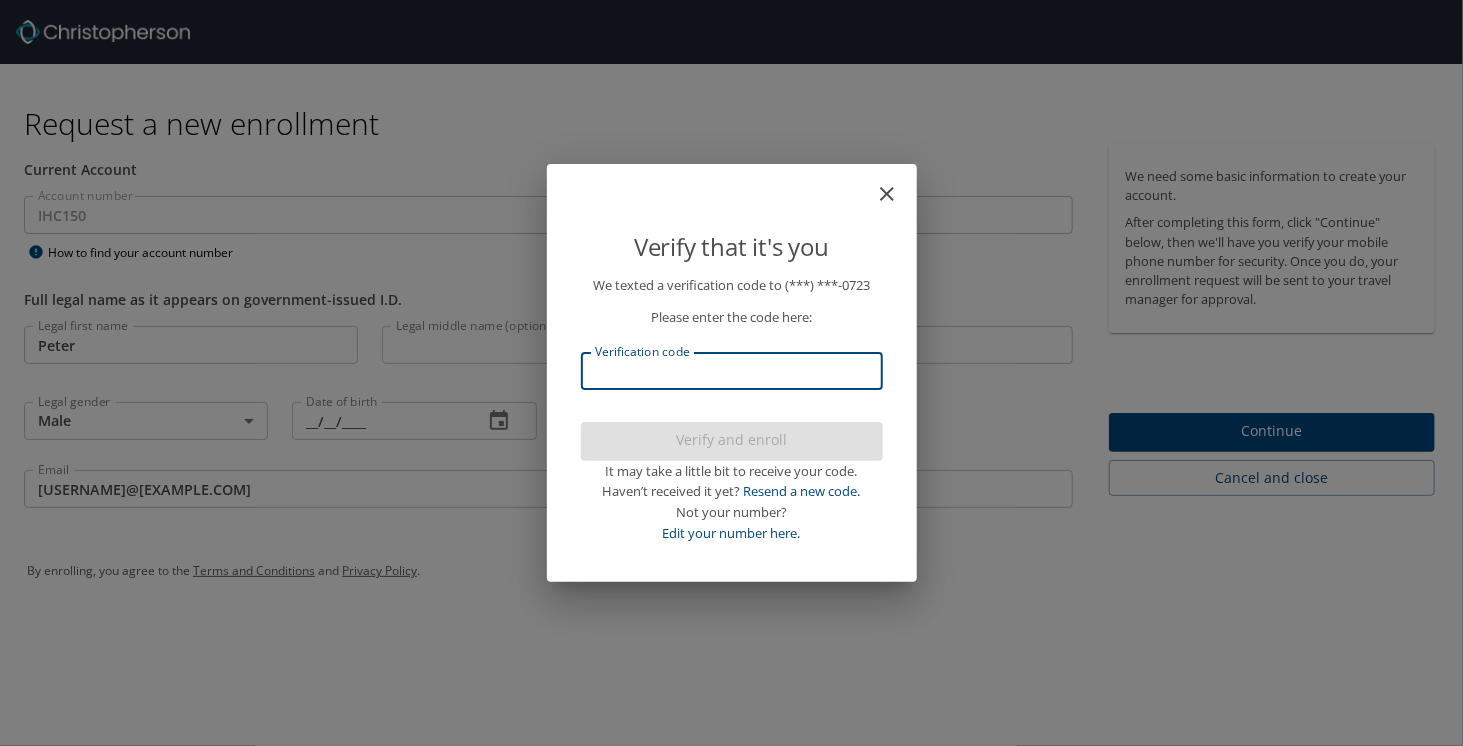 click on "Verification code" at bounding box center [732, 371] 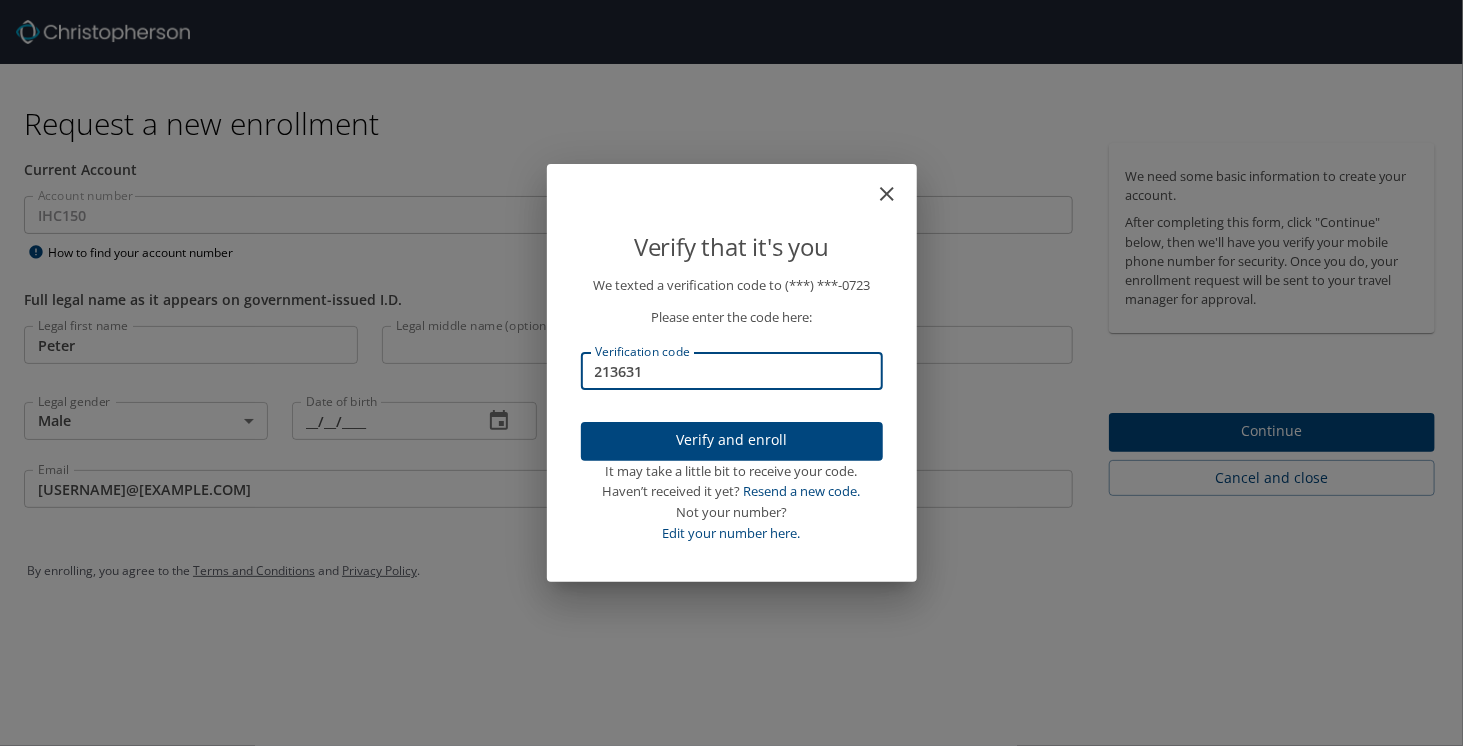 type on "213631" 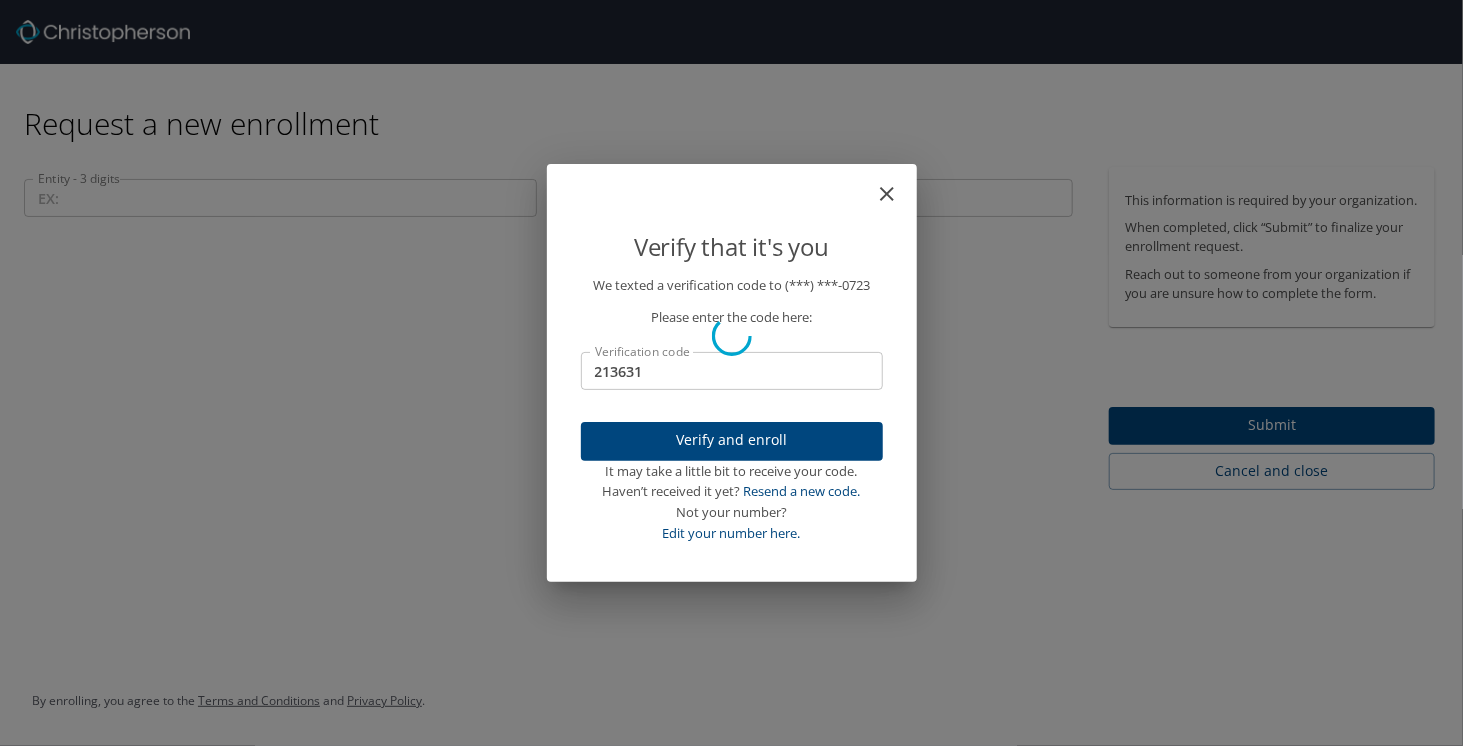 type 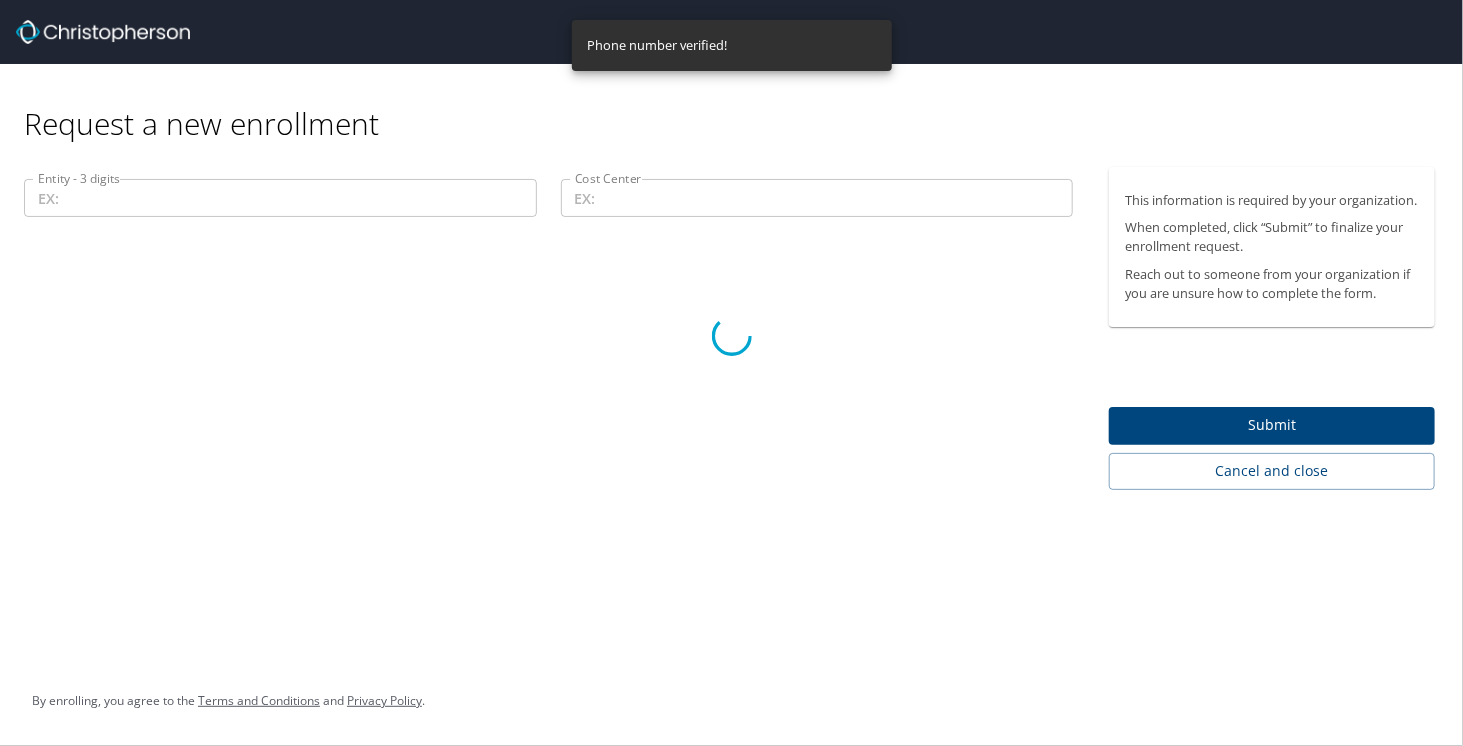 click at bounding box center (731, 335) 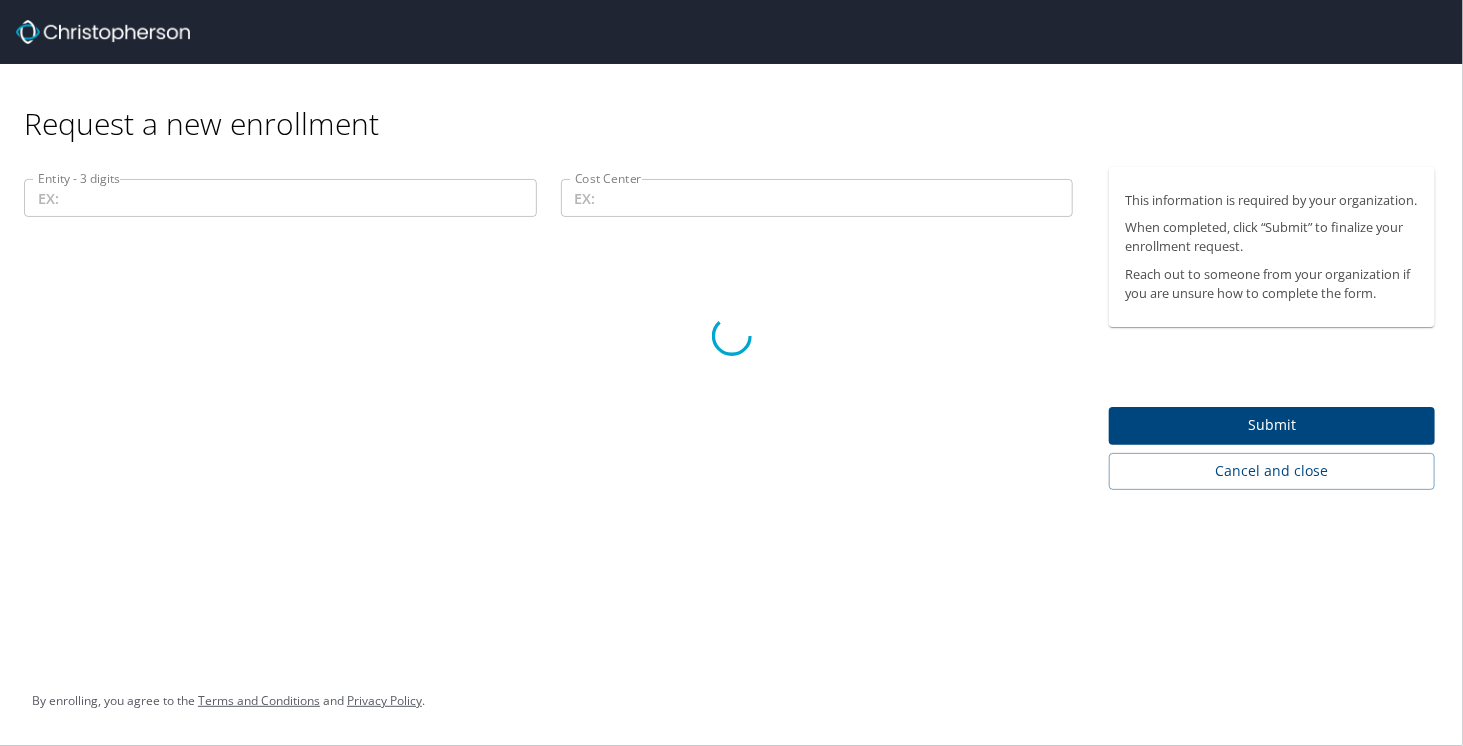 click at bounding box center (731, 335) 